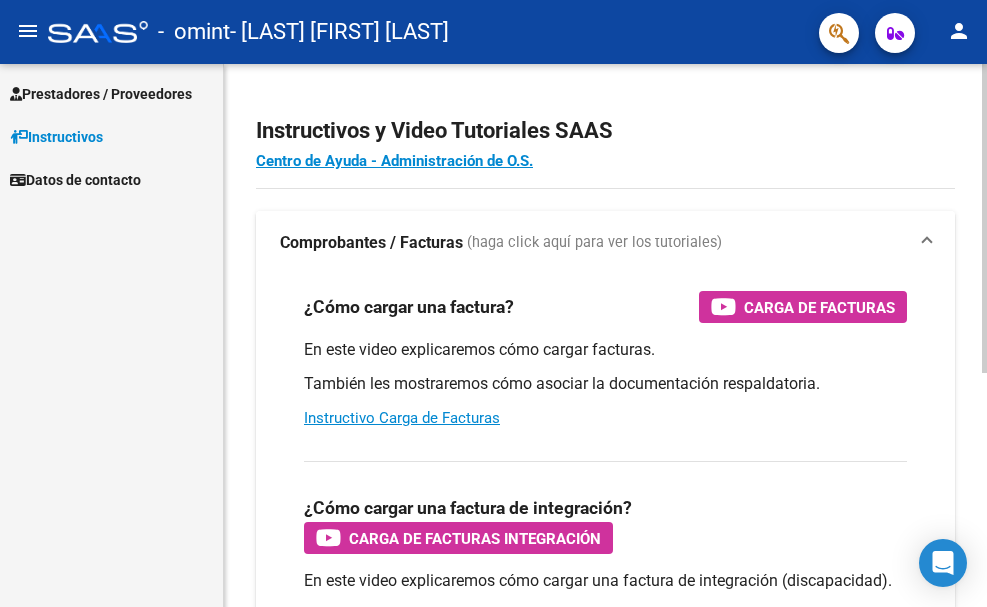 scroll, scrollTop: 0, scrollLeft: 0, axis: both 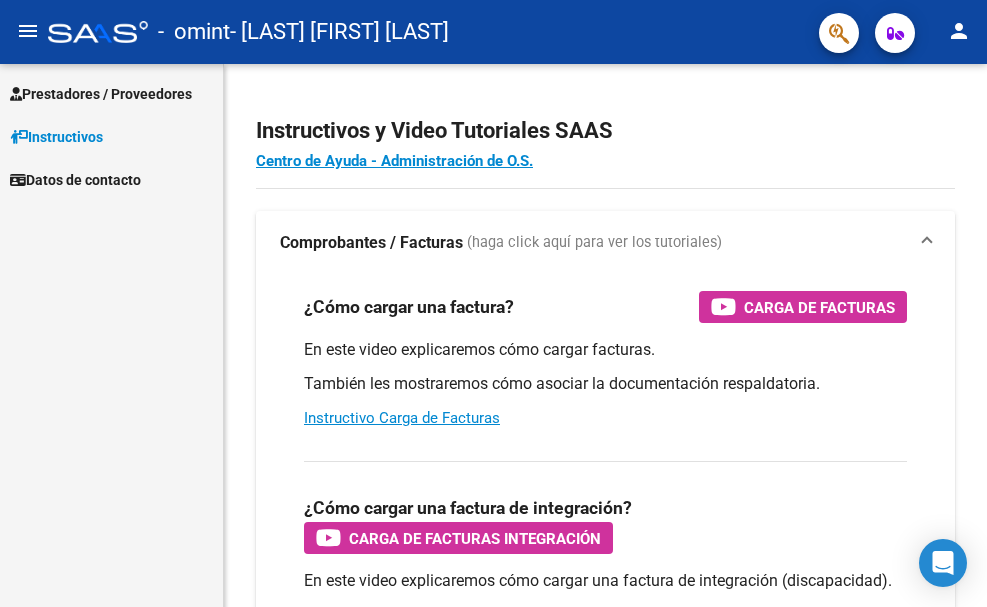 click on "Prestadores / Proveedores" at bounding box center [101, 94] 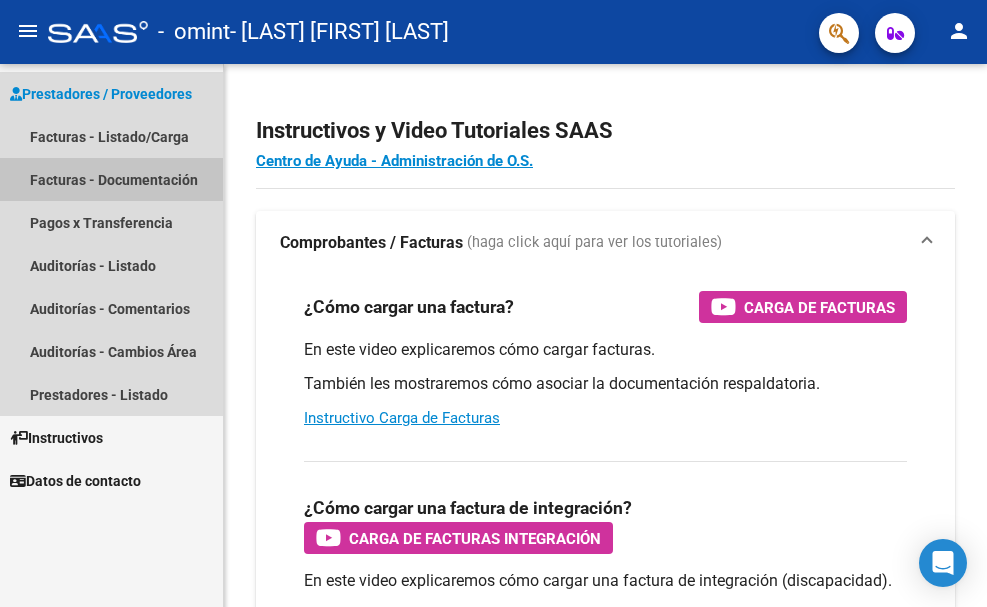click on "Facturas - Documentación" at bounding box center (111, 179) 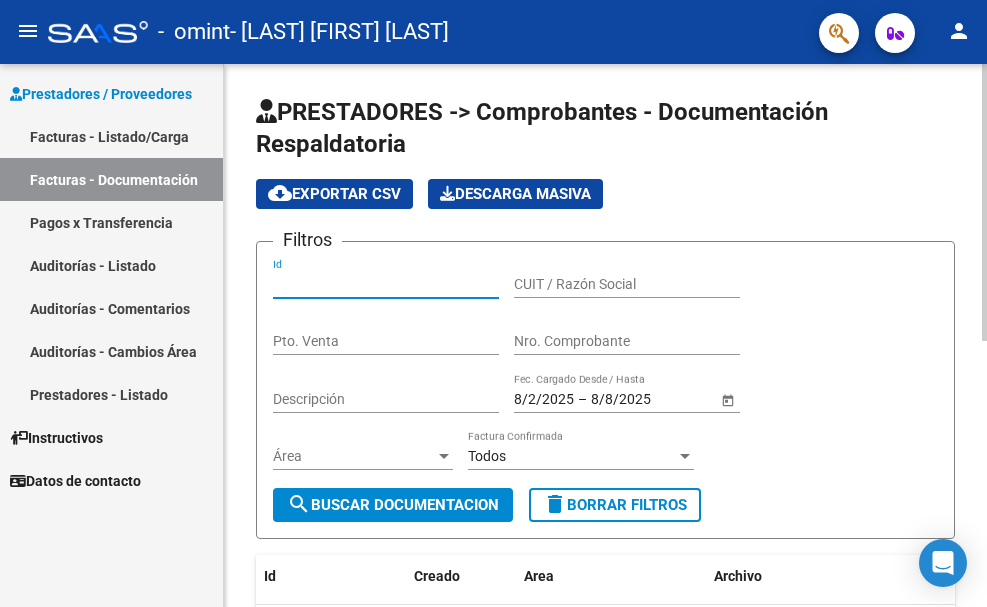 click on "Id" at bounding box center [386, 284] 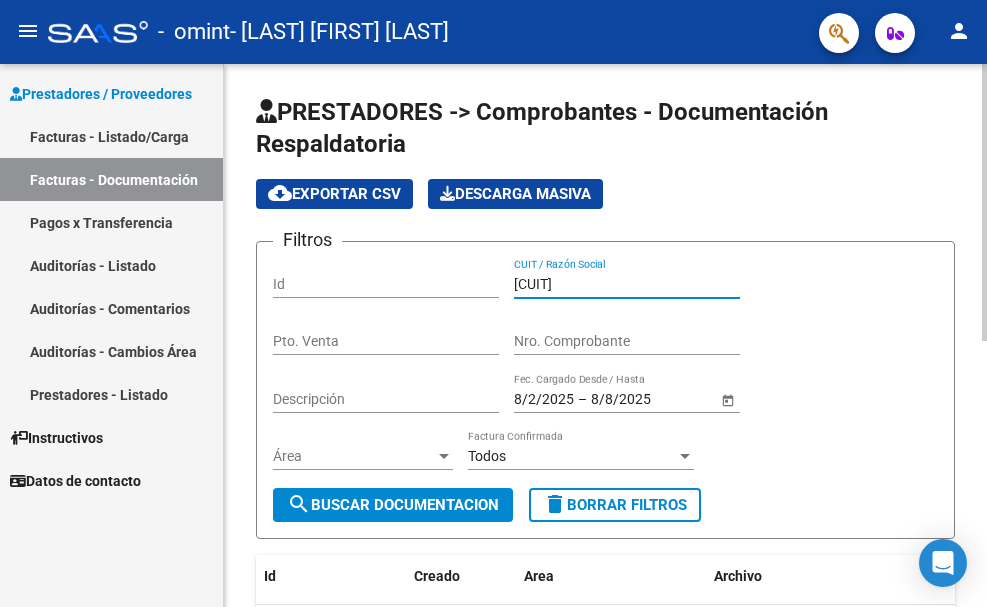 type on "[CUIT]" 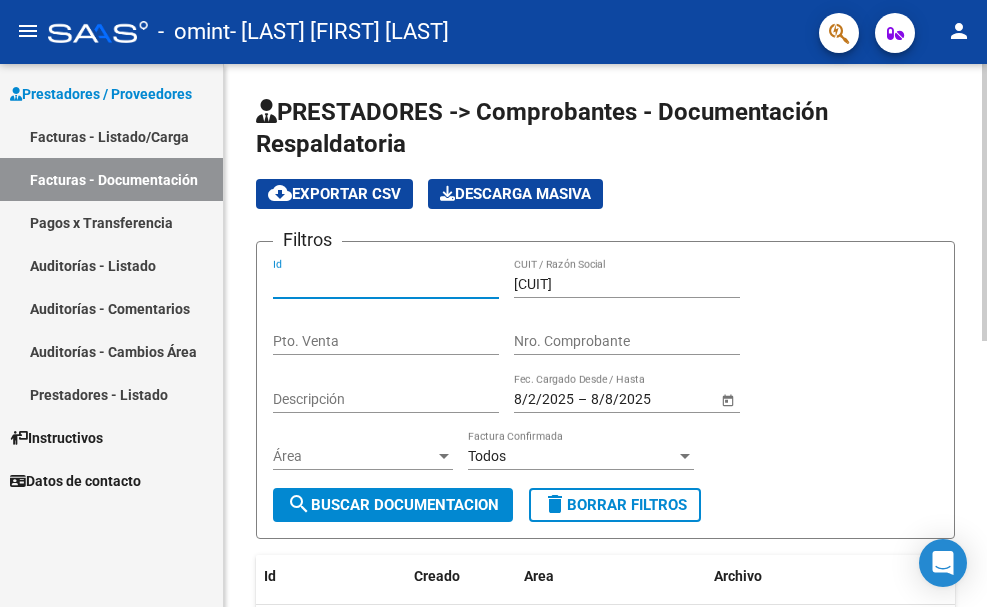 click on "Id" at bounding box center [386, 284] 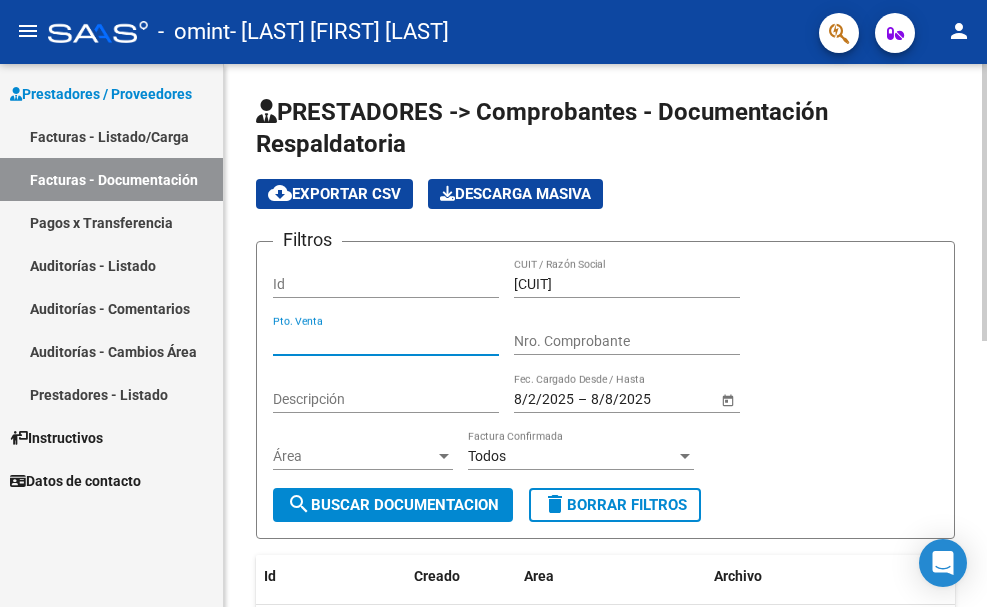 click on "Pto. Venta" at bounding box center [386, 341] 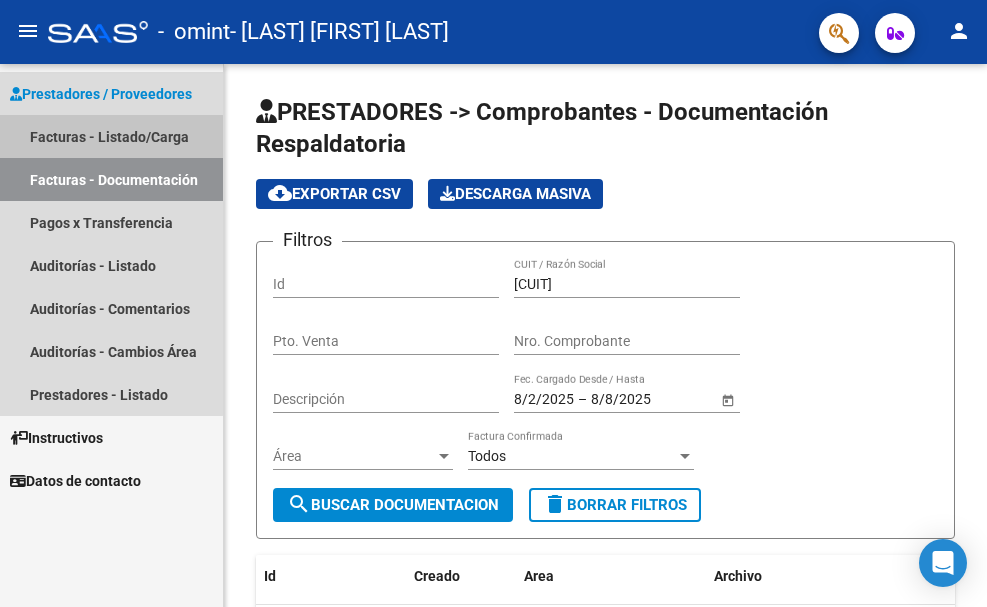 click on "Facturas - Listado/Carga" at bounding box center [111, 136] 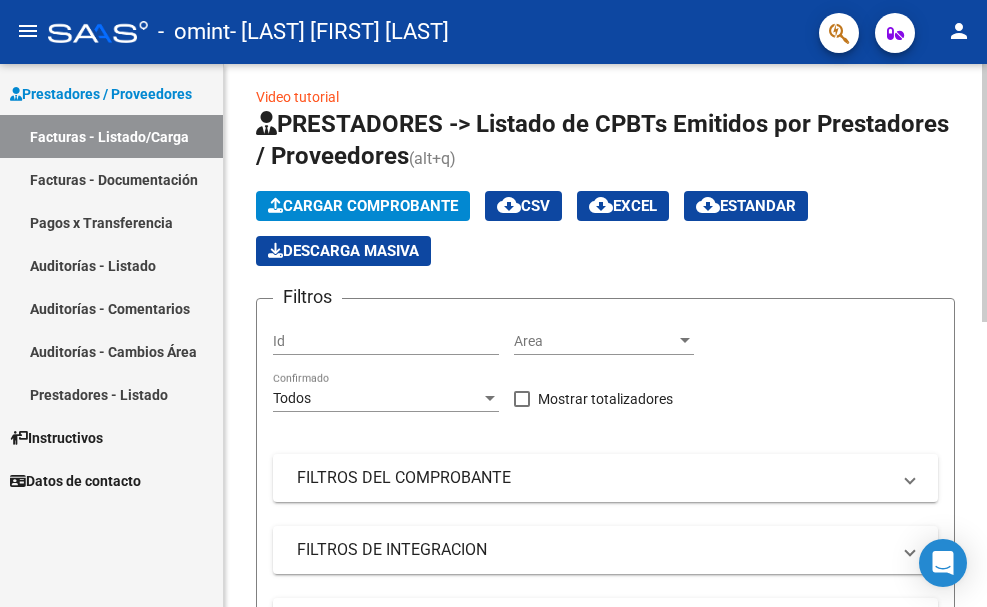 scroll, scrollTop: 0, scrollLeft: 0, axis: both 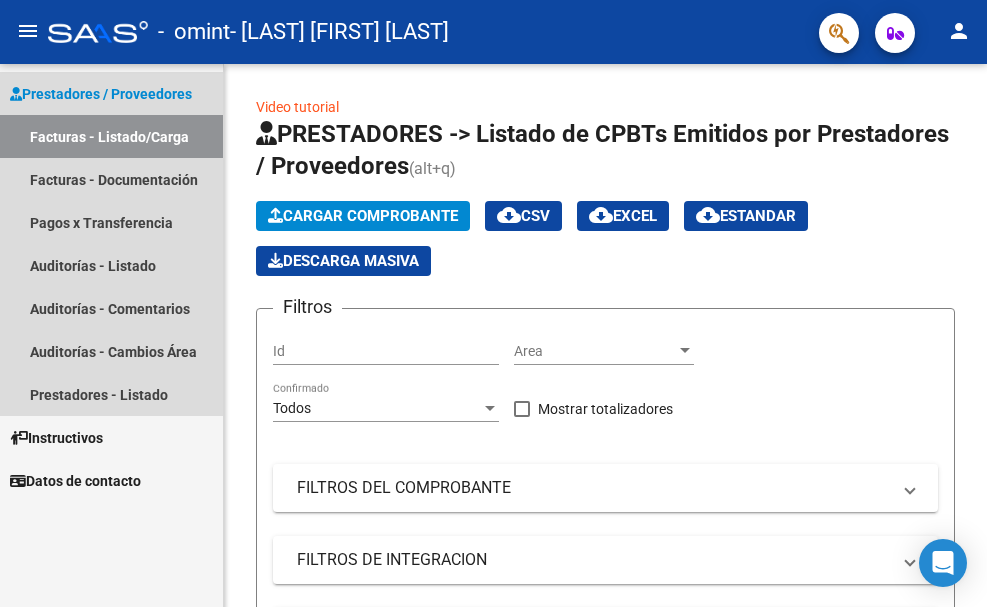 click on "Prestadores / Proveedores" at bounding box center [101, 94] 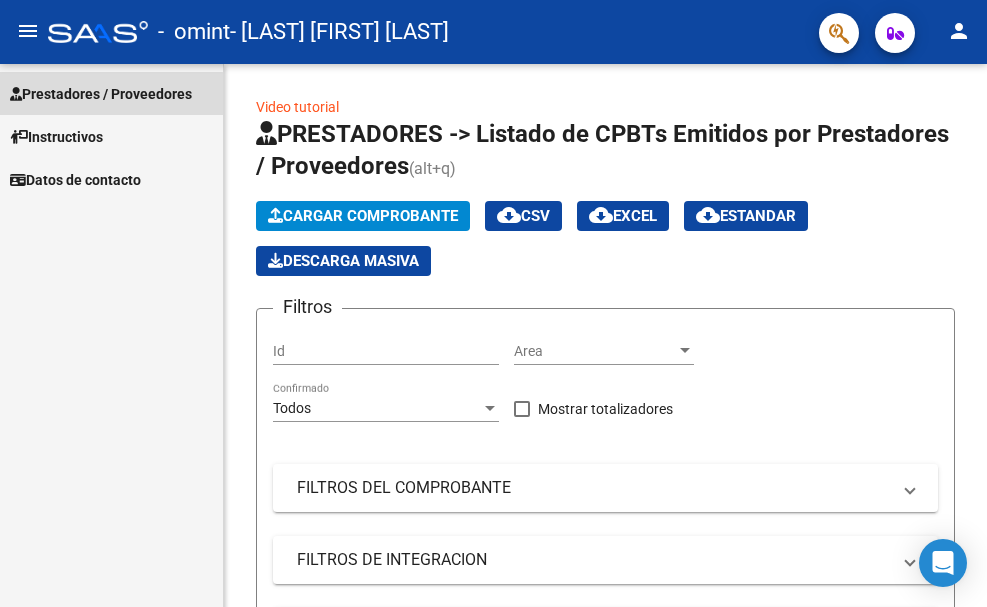 click on "Prestadores / Proveedores" at bounding box center [101, 94] 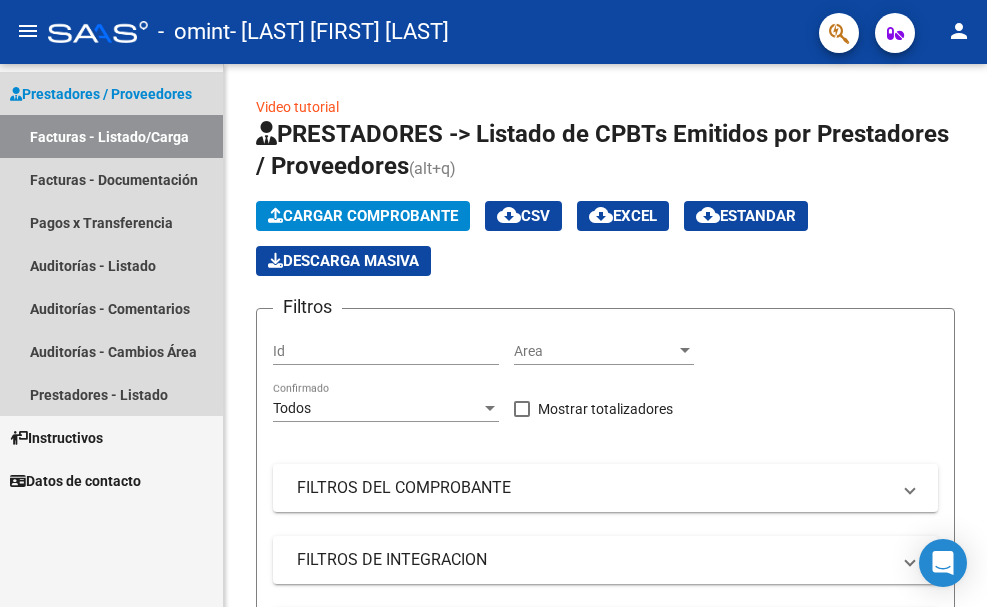 click on "Facturas - Listado/Carga" at bounding box center [111, 136] 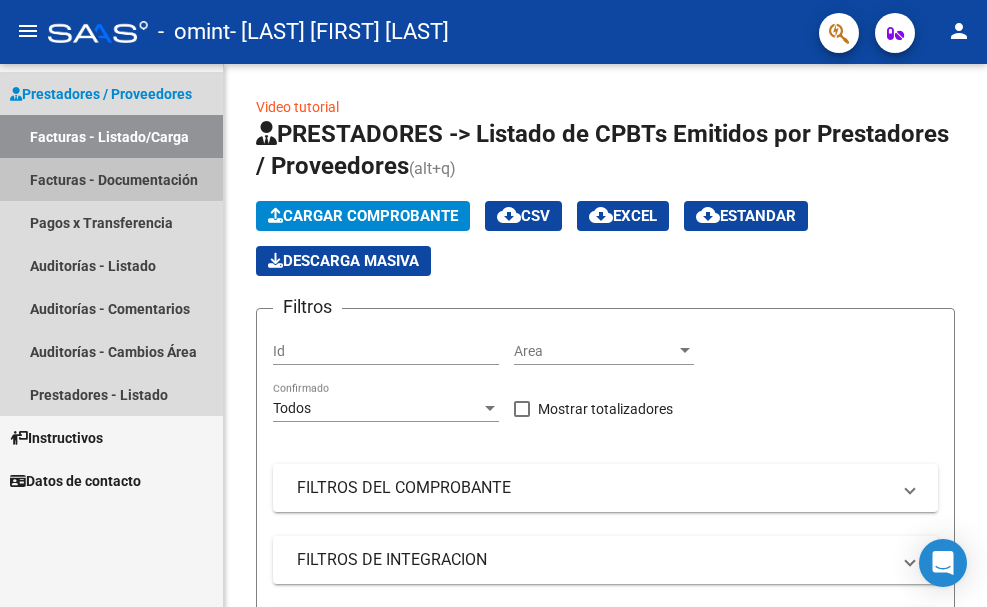 click on "Facturas - Documentación" at bounding box center [111, 179] 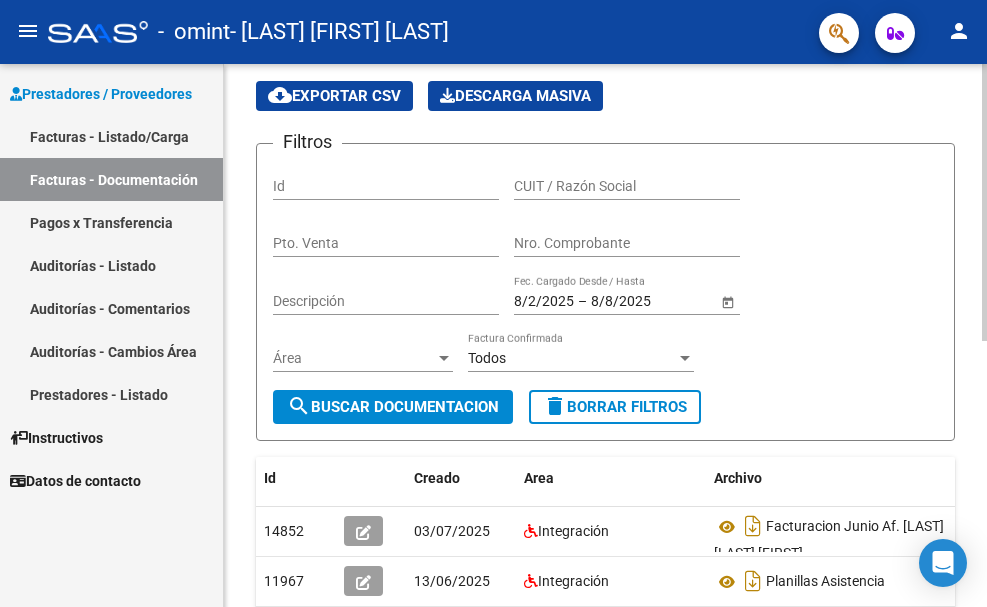scroll, scrollTop: 0, scrollLeft: 0, axis: both 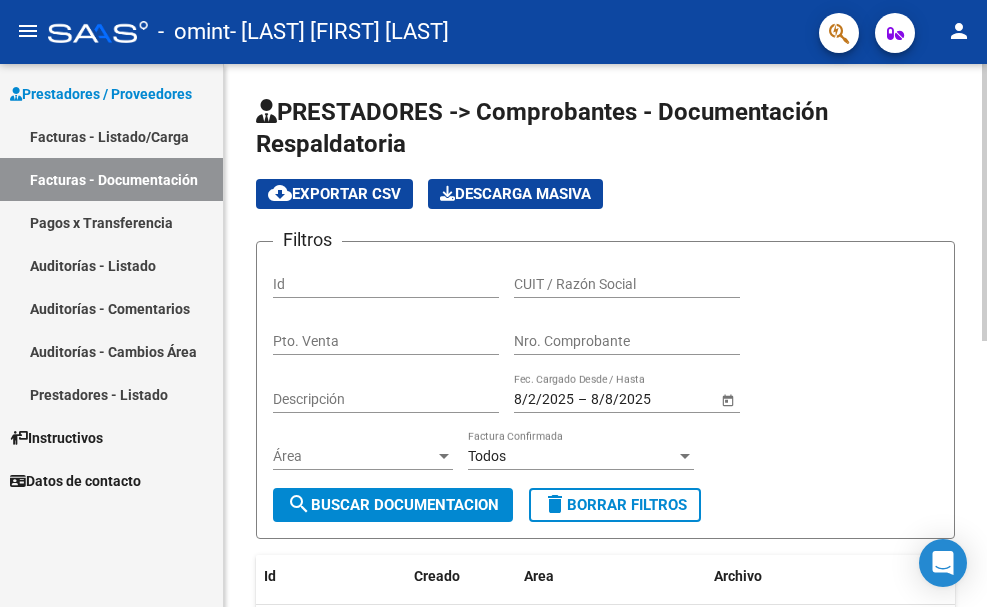 click on "CUIT / Razón Social" at bounding box center [627, 284] 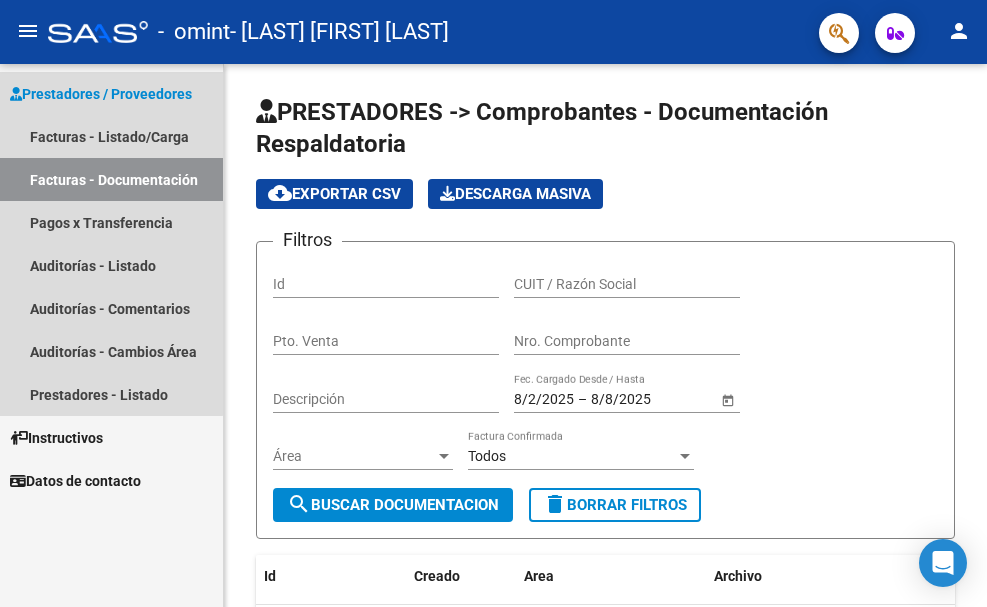 click on "Prestadores / Proveedores" at bounding box center (101, 94) 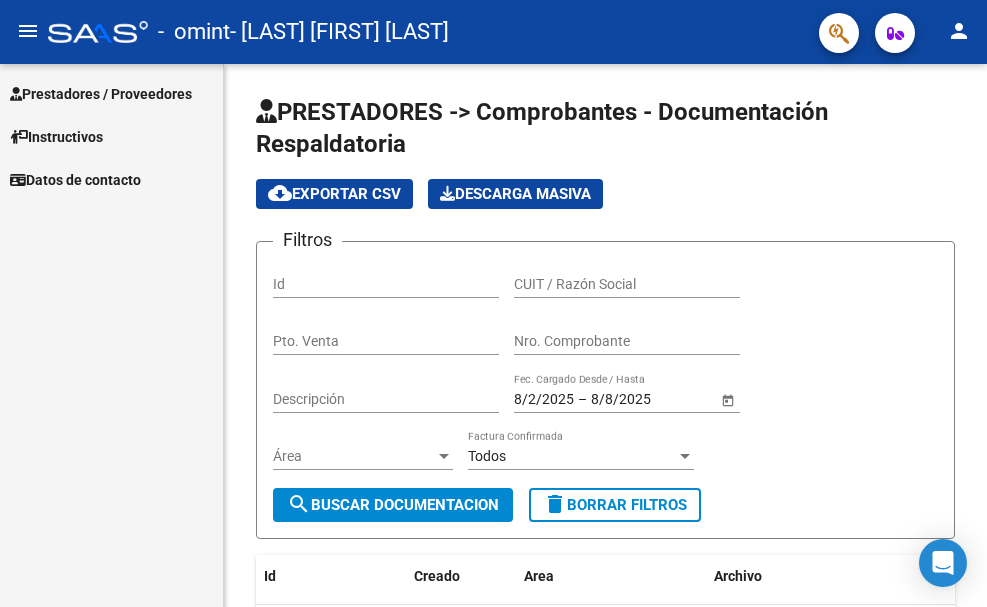click on "Instructivos" at bounding box center [56, 137] 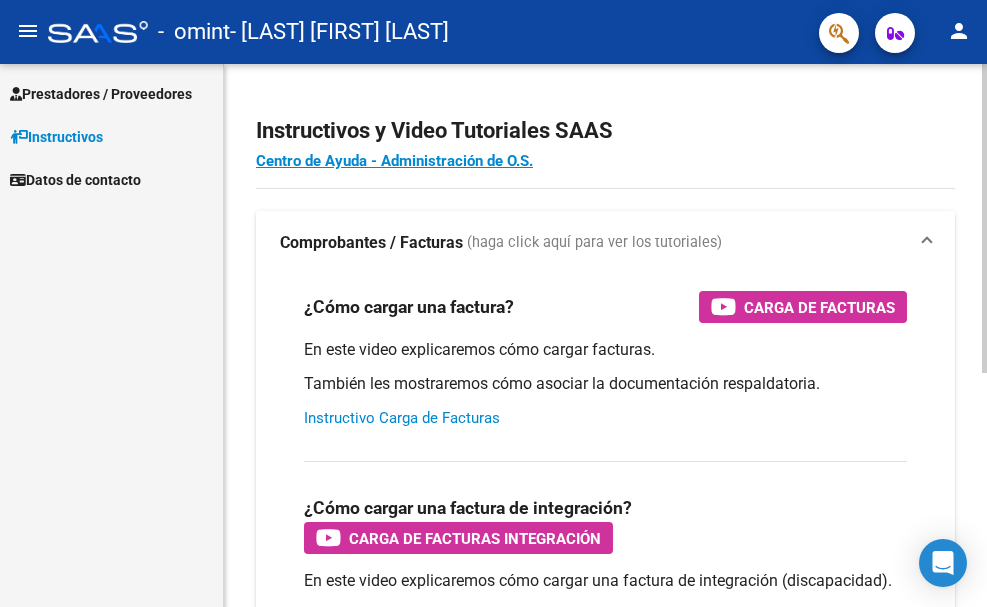 click on "Instructivo Carga de Facturas" at bounding box center (402, 418) 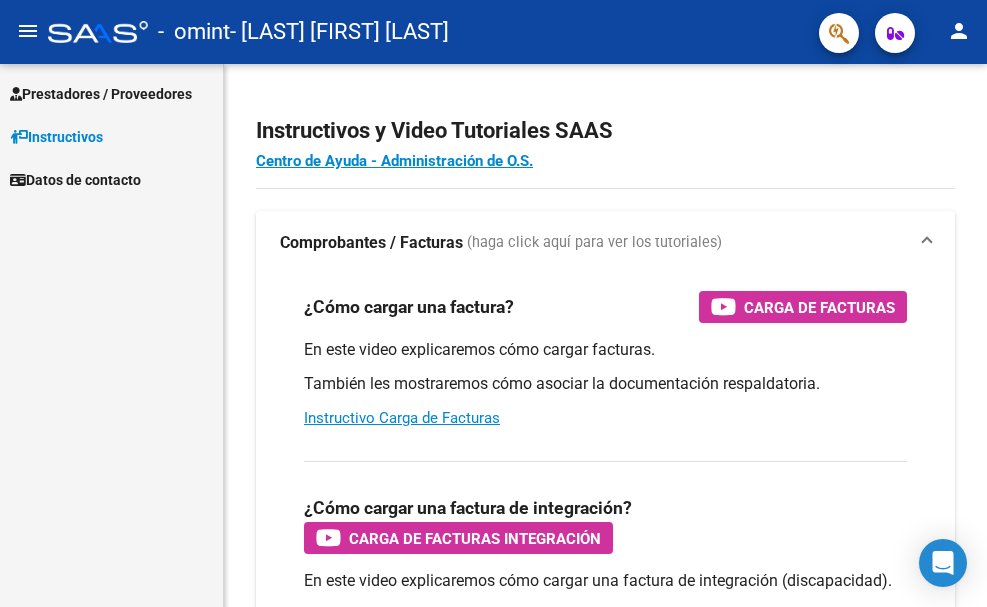 click on "Prestadores / Proveedores" at bounding box center [101, 94] 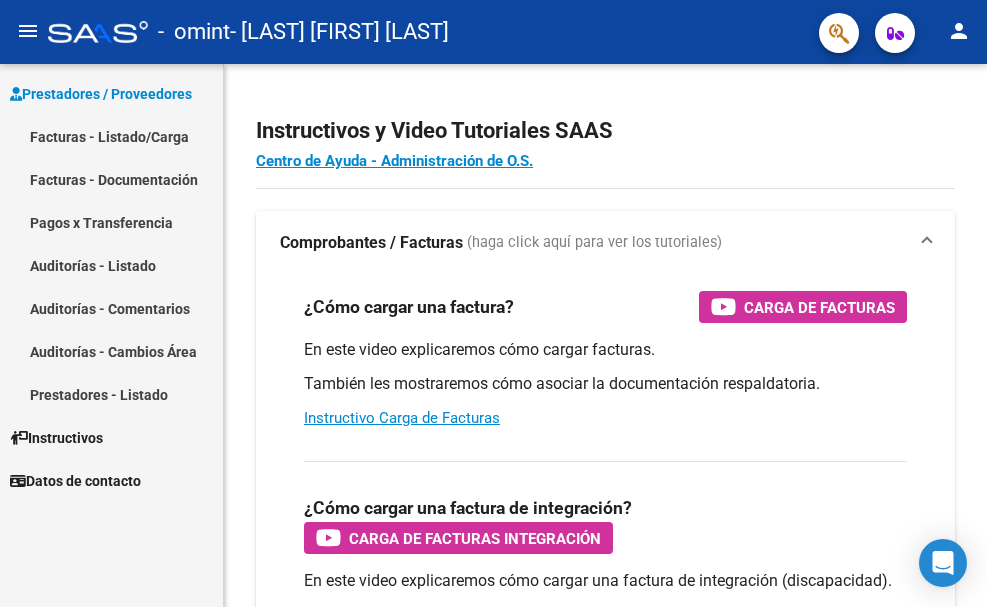 click on "Facturas - Listado/Carga" at bounding box center (111, 136) 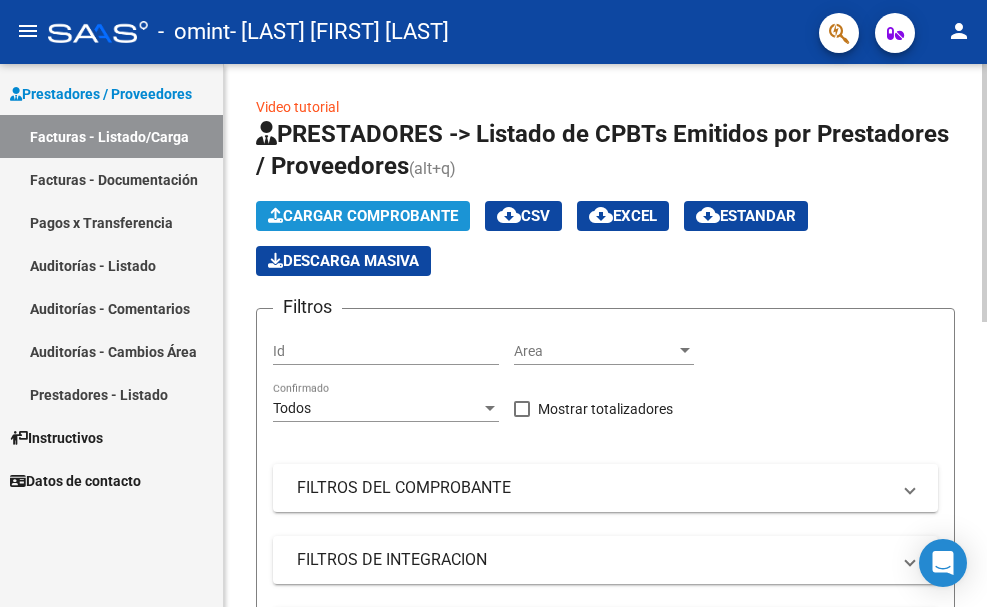 click on "Cargar Comprobante" 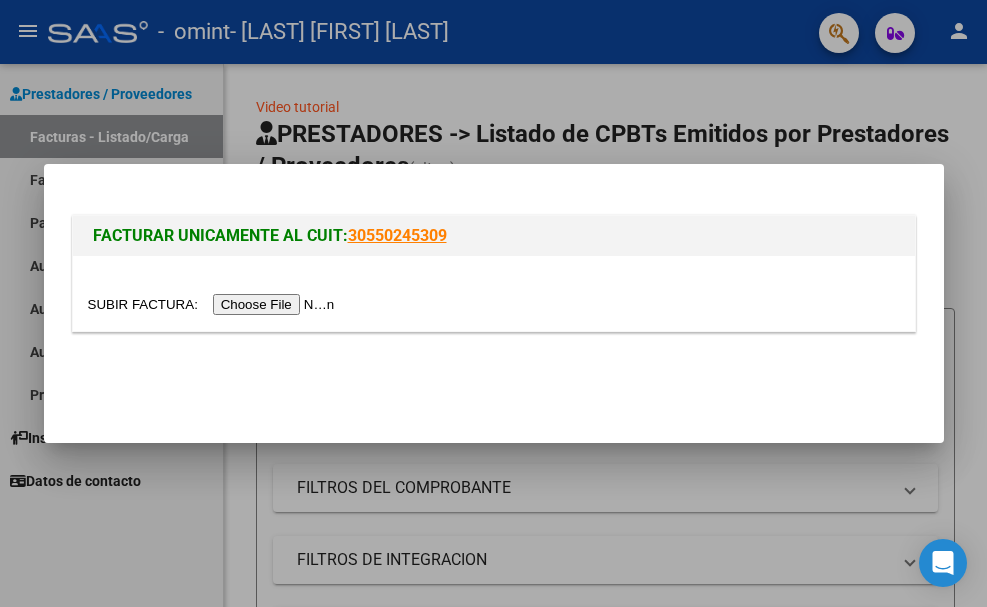 click at bounding box center [214, 304] 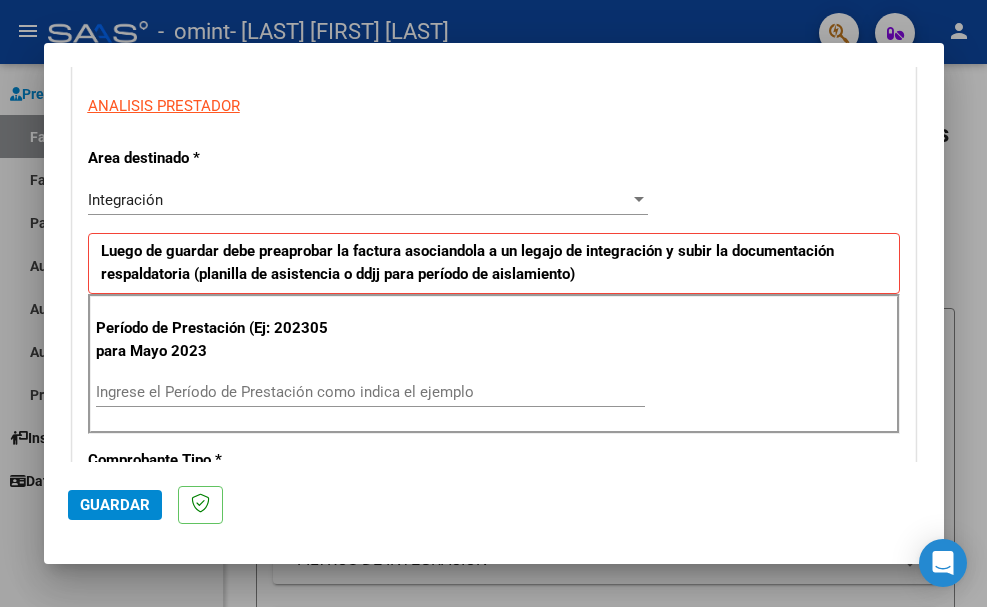 scroll, scrollTop: 400, scrollLeft: 0, axis: vertical 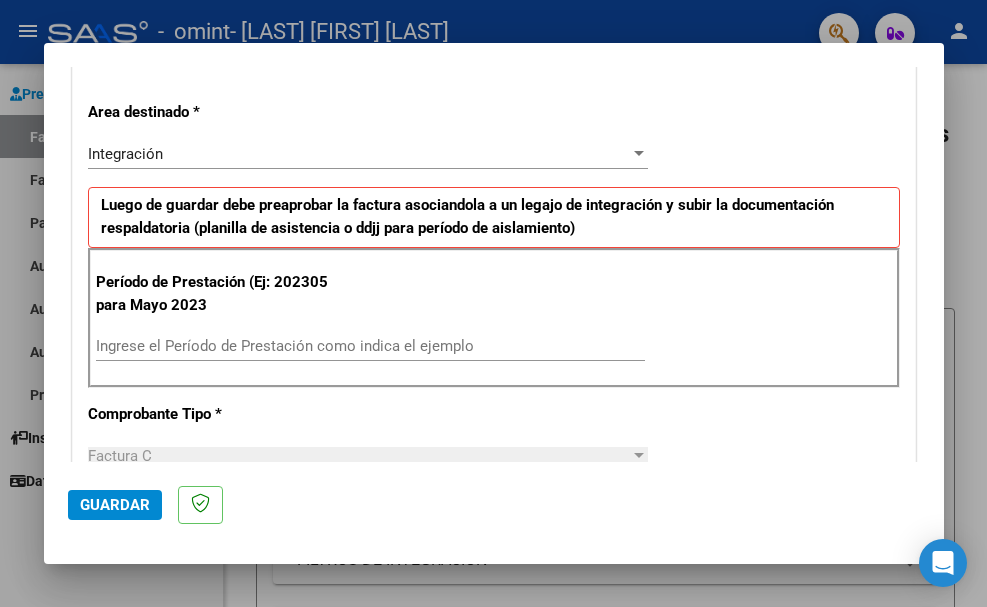 click on "Ingrese el Período de Prestación como indica el ejemplo" at bounding box center (370, 346) 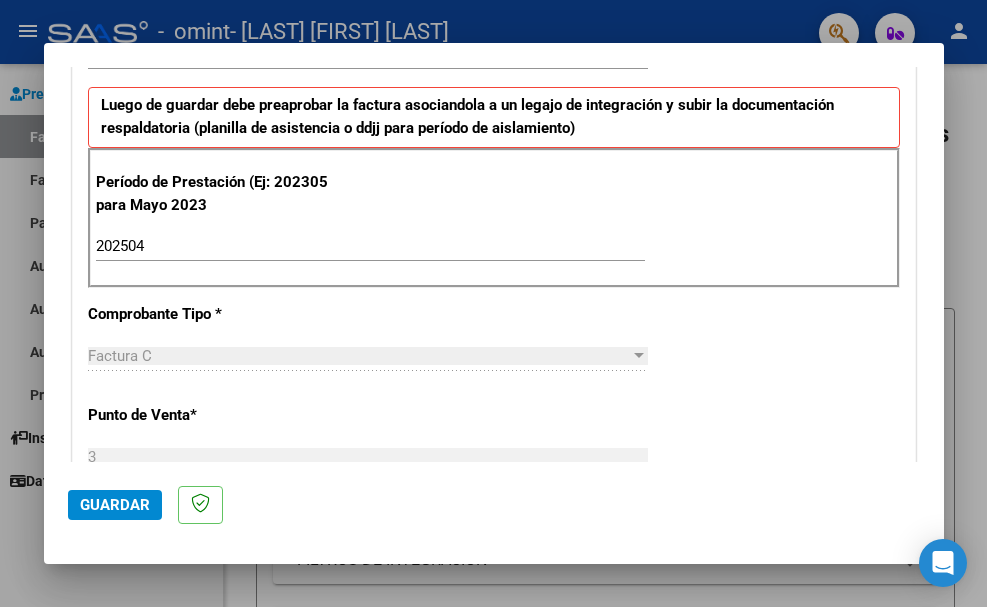 scroll, scrollTop: 600, scrollLeft: 0, axis: vertical 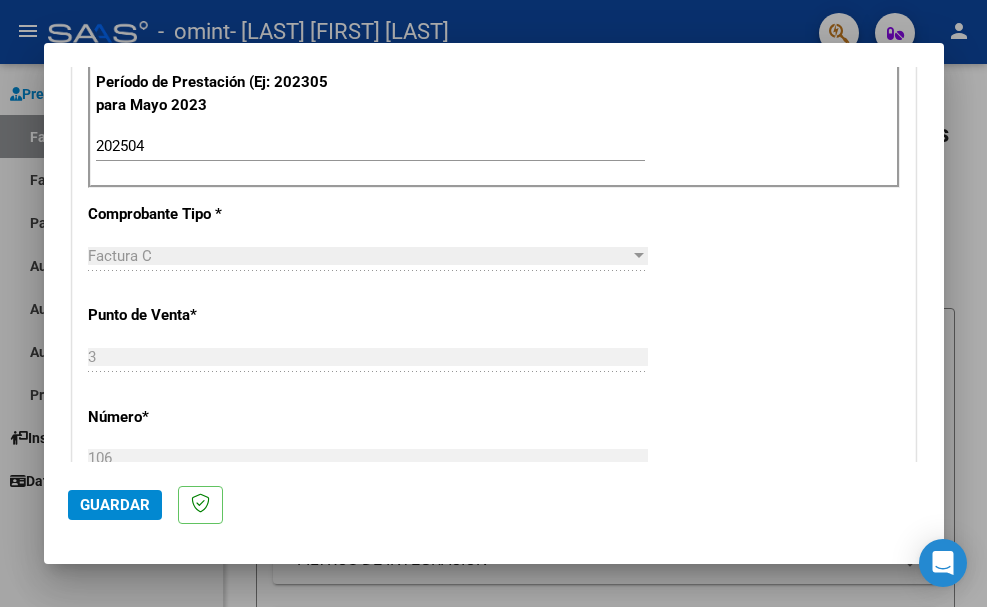 click on "Factura C" at bounding box center [359, 256] 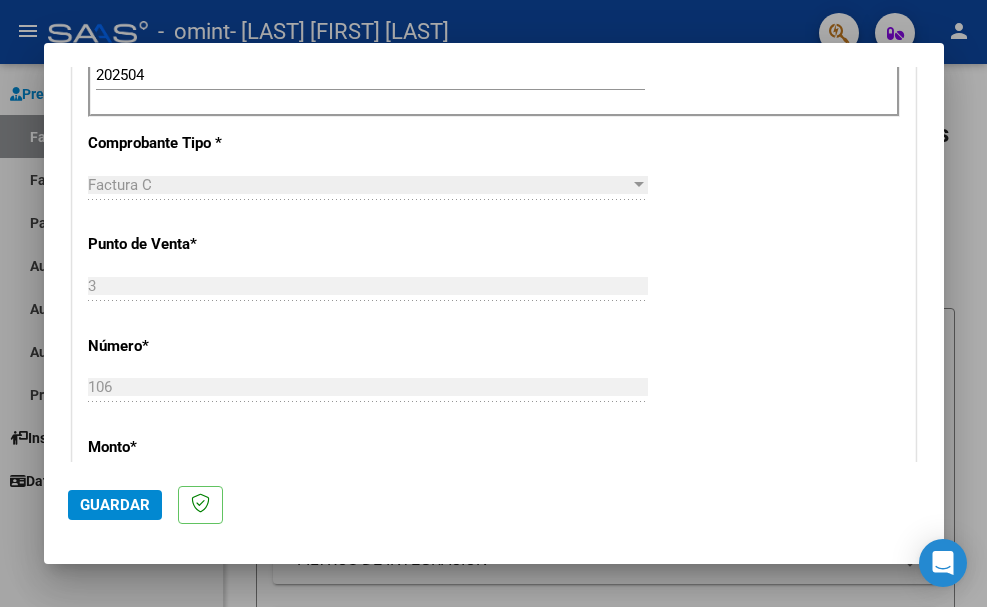 scroll, scrollTop: 700, scrollLeft: 0, axis: vertical 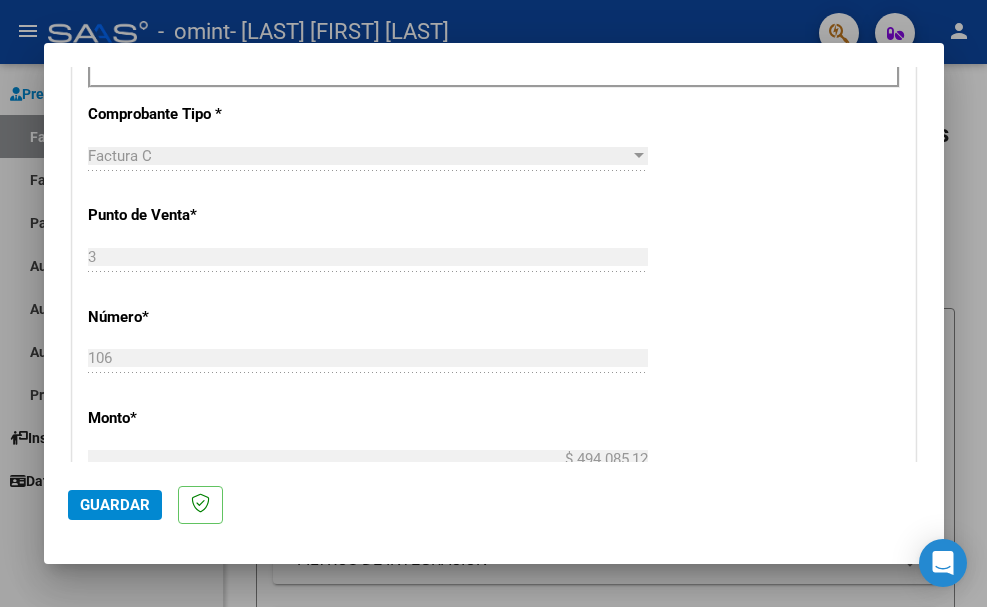 click on "Factura C" at bounding box center [359, 156] 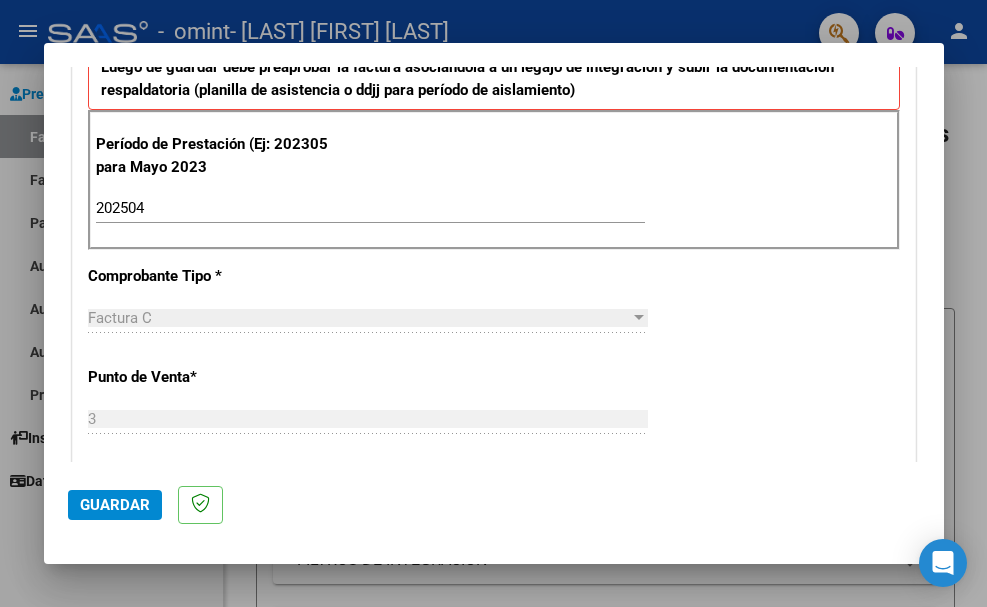 scroll, scrollTop: 600, scrollLeft: 0, axis: vertical 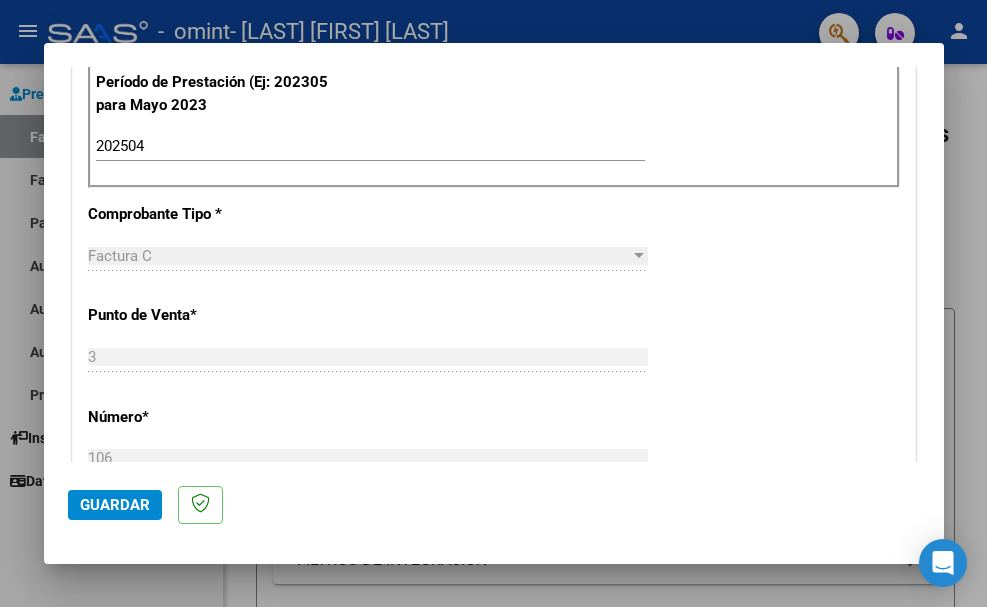 click on "Factura C" at bounding box center [359, 256] 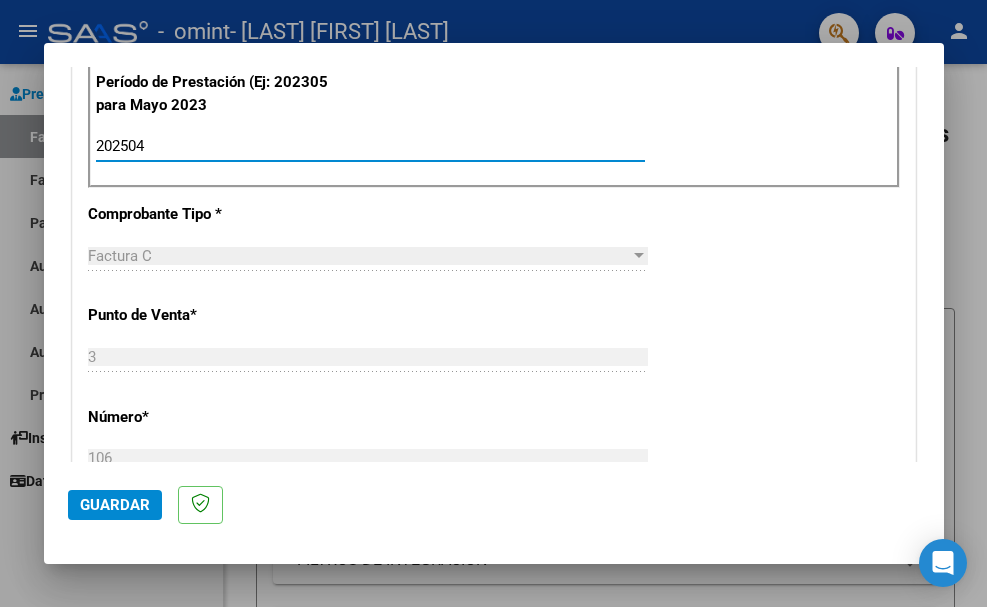 click on "202504" at bounding box center [370, 146] 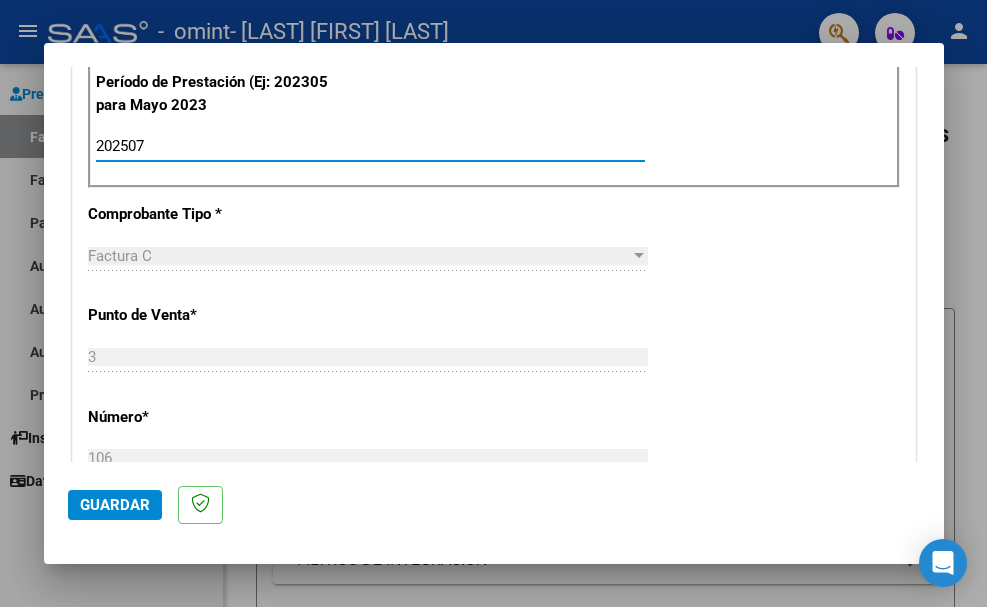type on "202507" 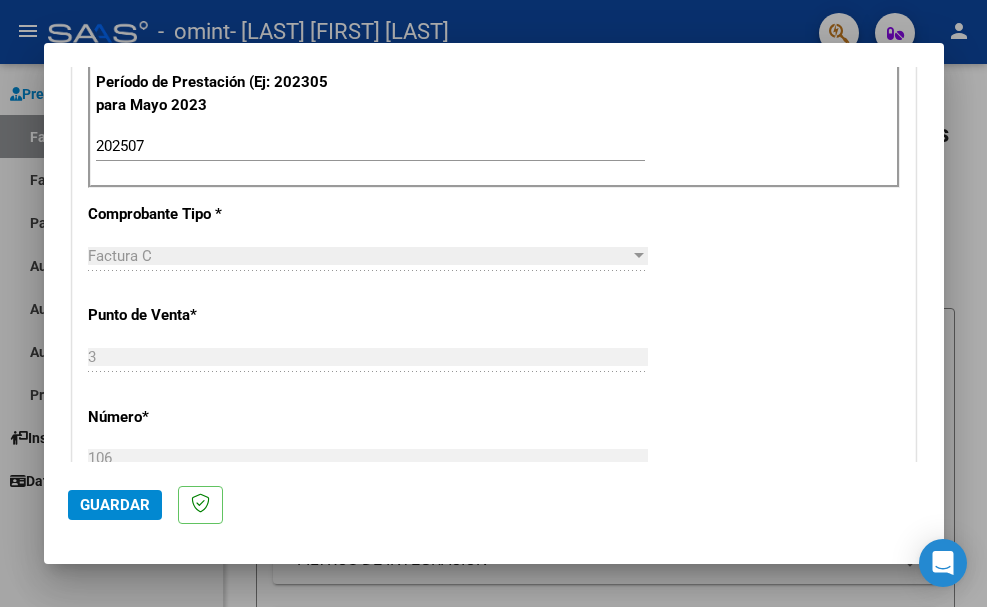 click on "202507" at bounding box center (370, 146) 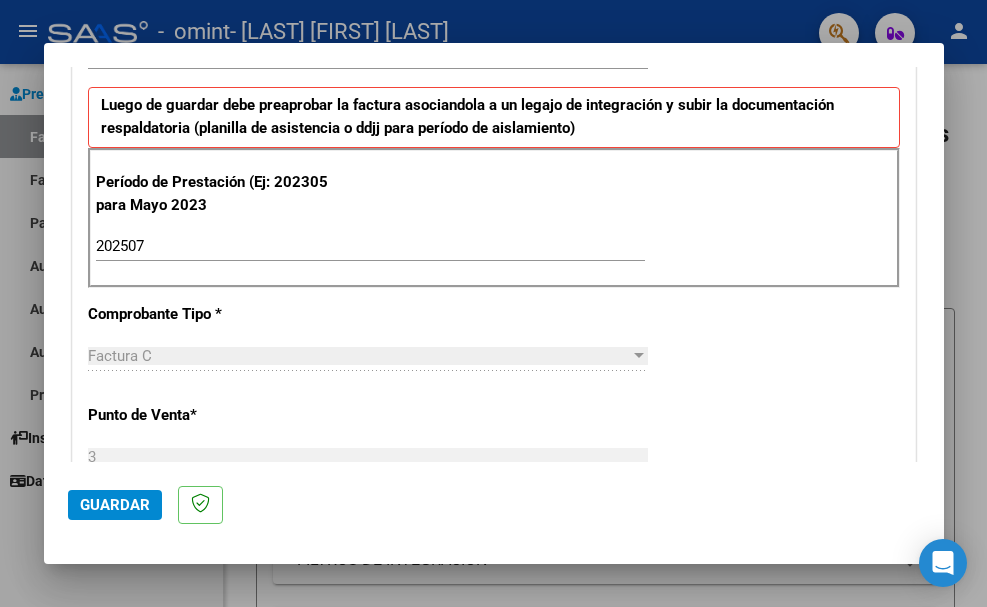 scroll, scrollTop: 400, scrollLeft: 0, axis: vertical 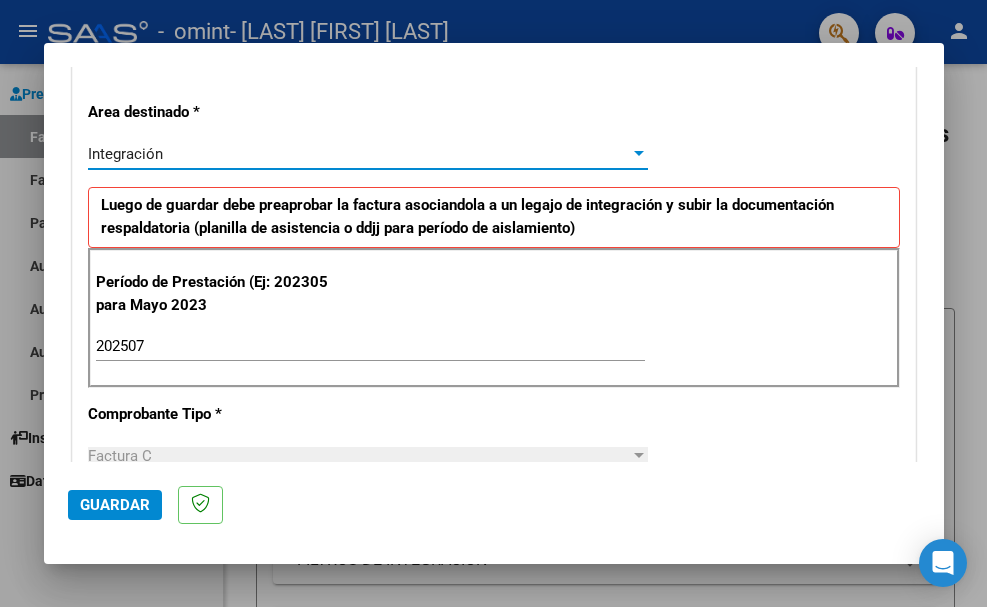 click at bounding box center [639, 153] 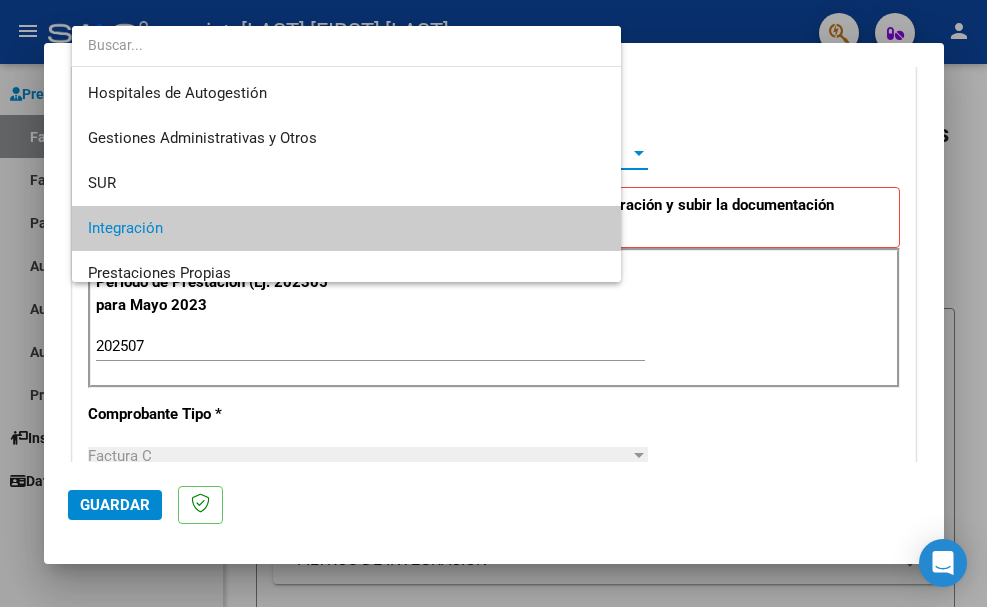 scroll, scrollTop: 75, scrollLeft: 0, axis: vertical 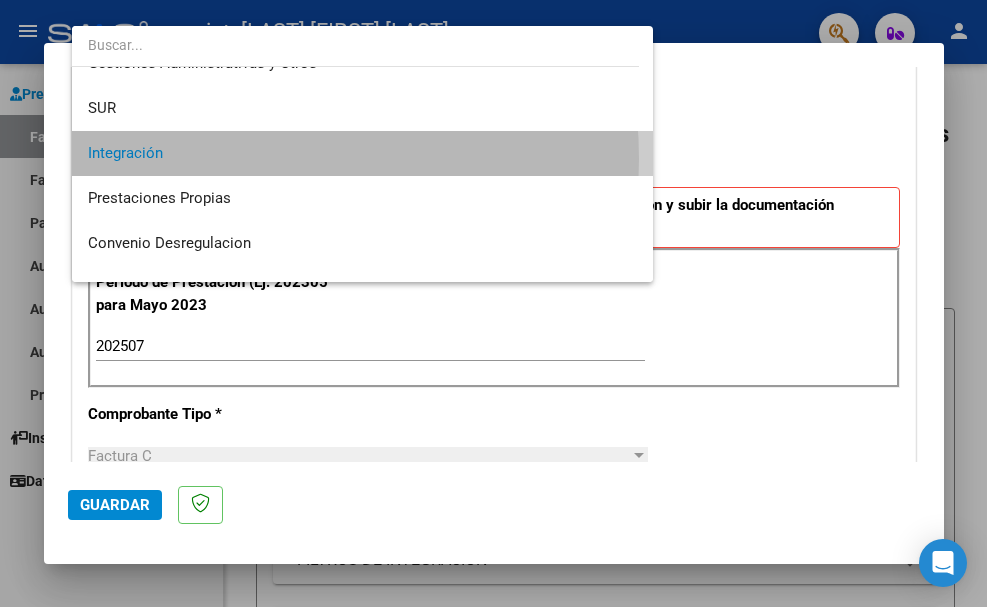 click on "Integración" at bounding box center (363, 153) 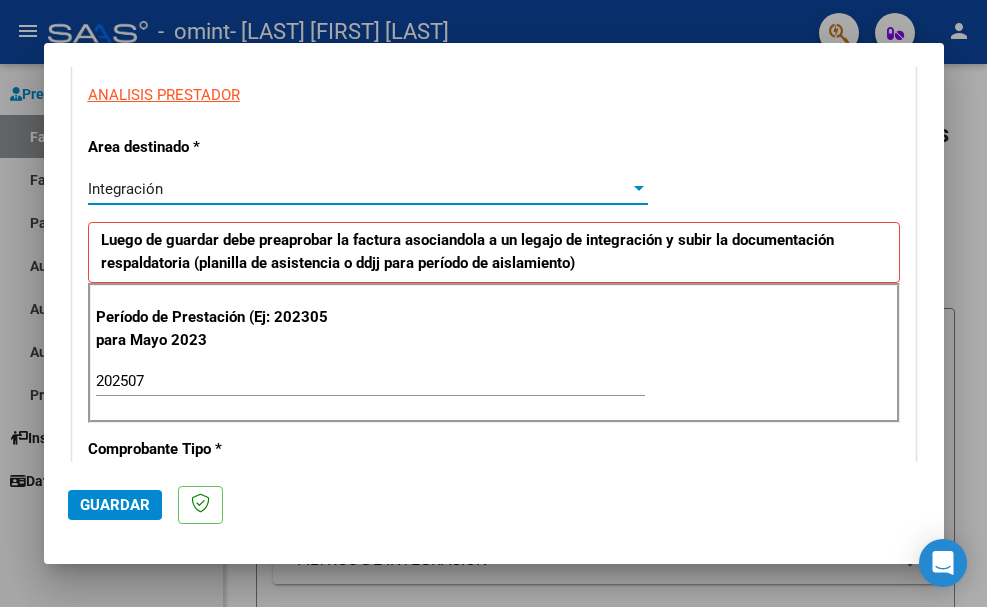 scroll, scrollTop: 400, scrollLeft: 0, axis: vertical 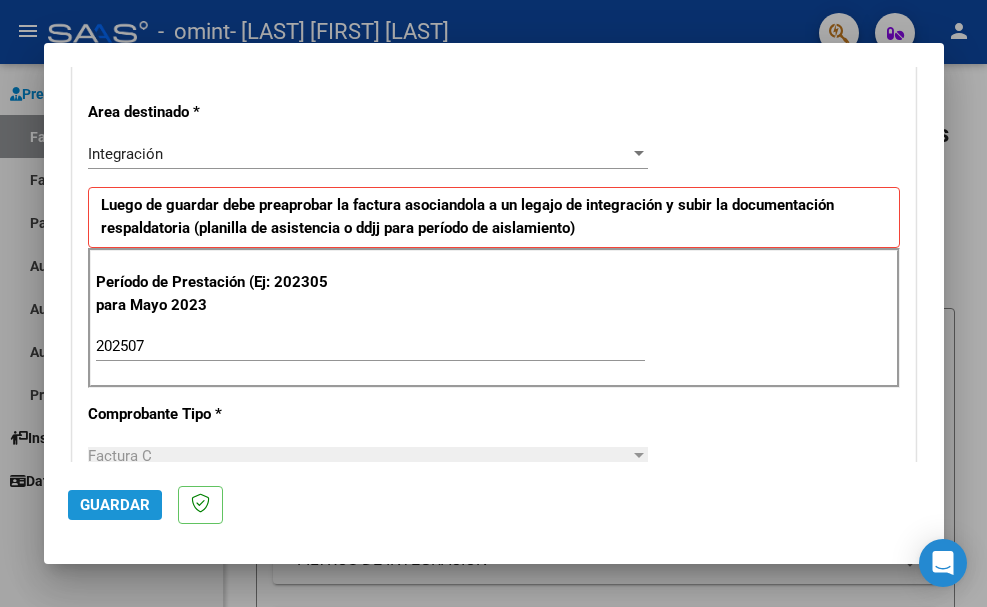 click on "Guardar" 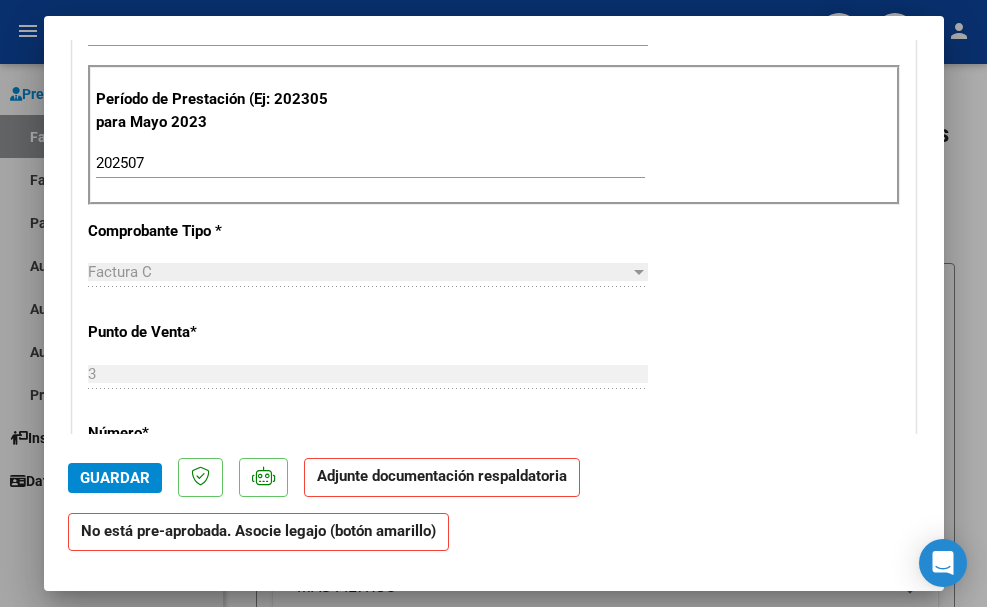 scroll, scrollTop: 600, scrollLeft: 0, axis: vertical 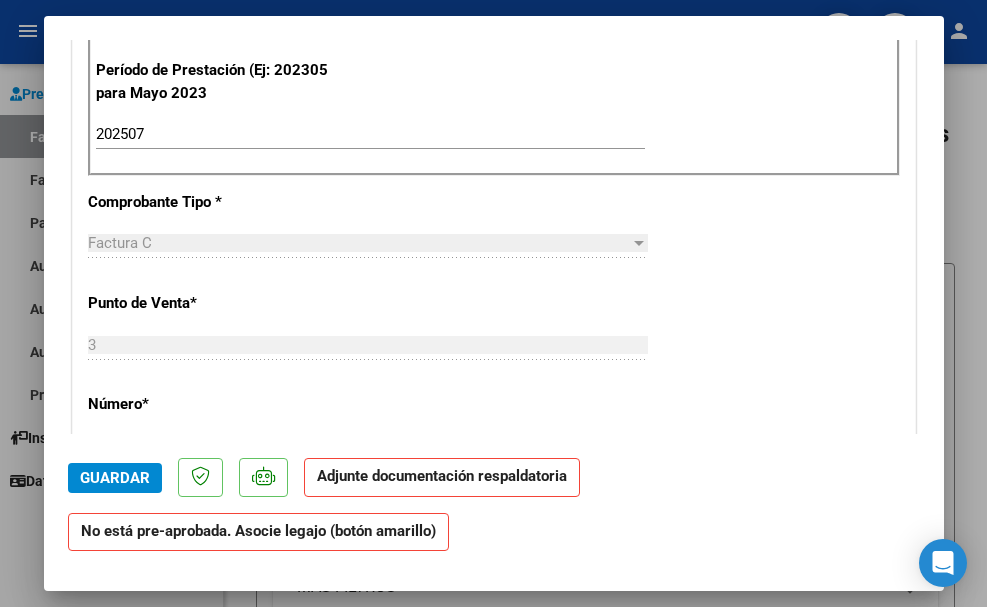 click on "Factura C" at bounding box center [359, 243] 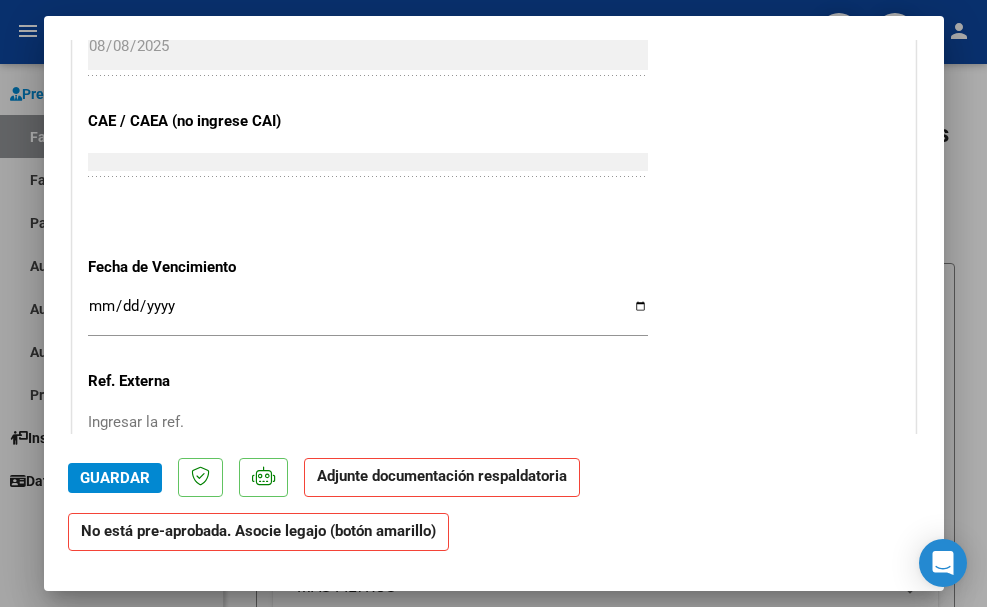 scroll, scrollTop: 1300, scrollLeft: 0, axis: vertical 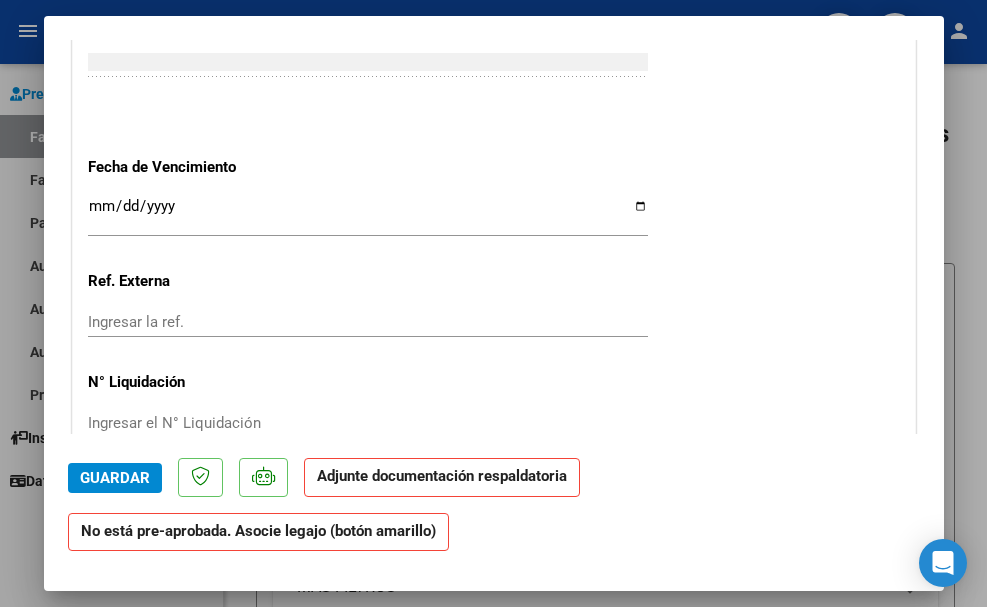 click on "Ingresar la fecha" at bounding box center (368, 214) 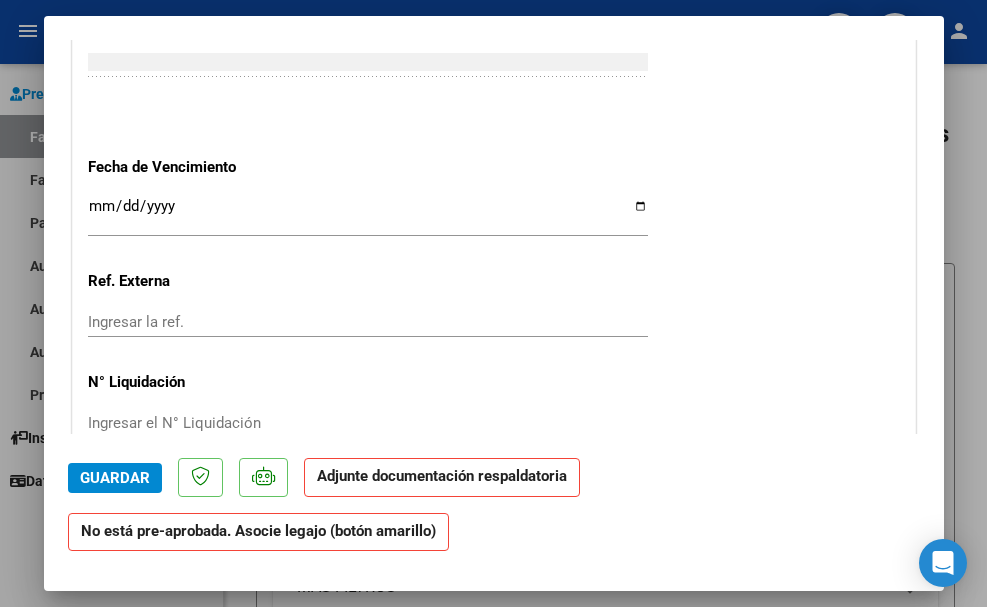 scroll, scrollTop: 1200, scrollLeft: 0, axis: vertical 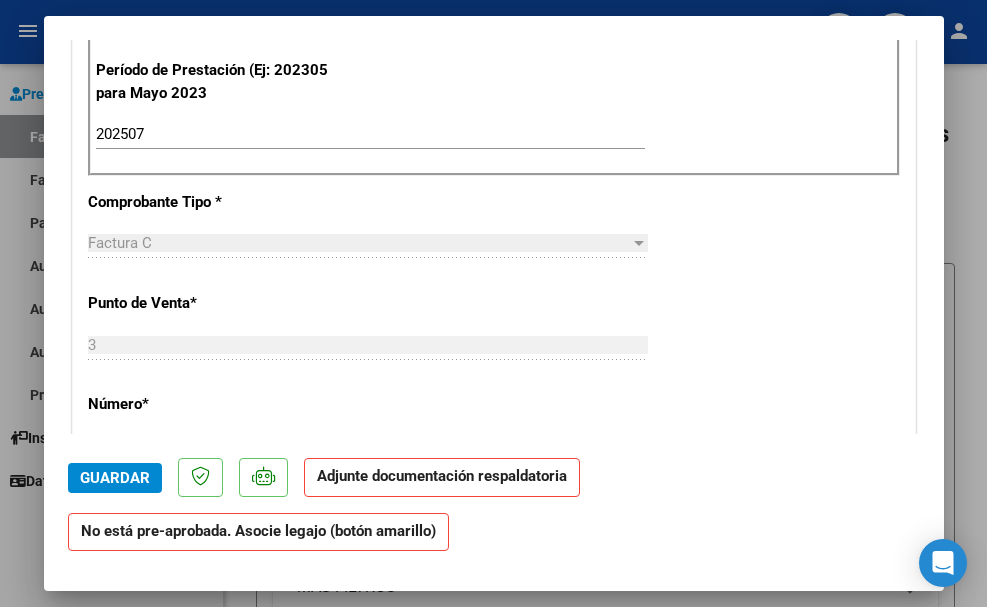 click on "Factura C" at bounding box center (359, 243) 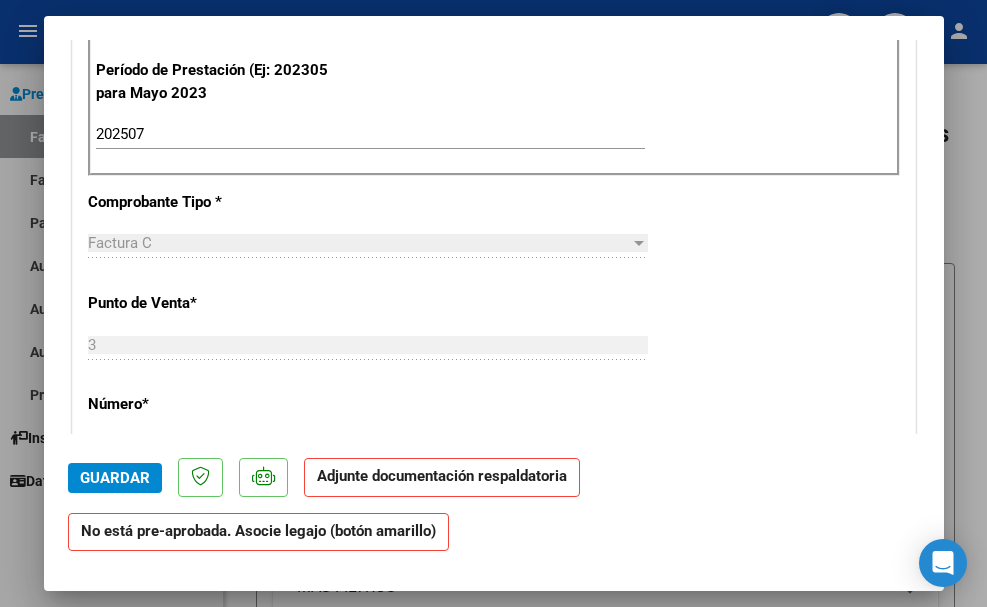click at bounding box center [639, 243] 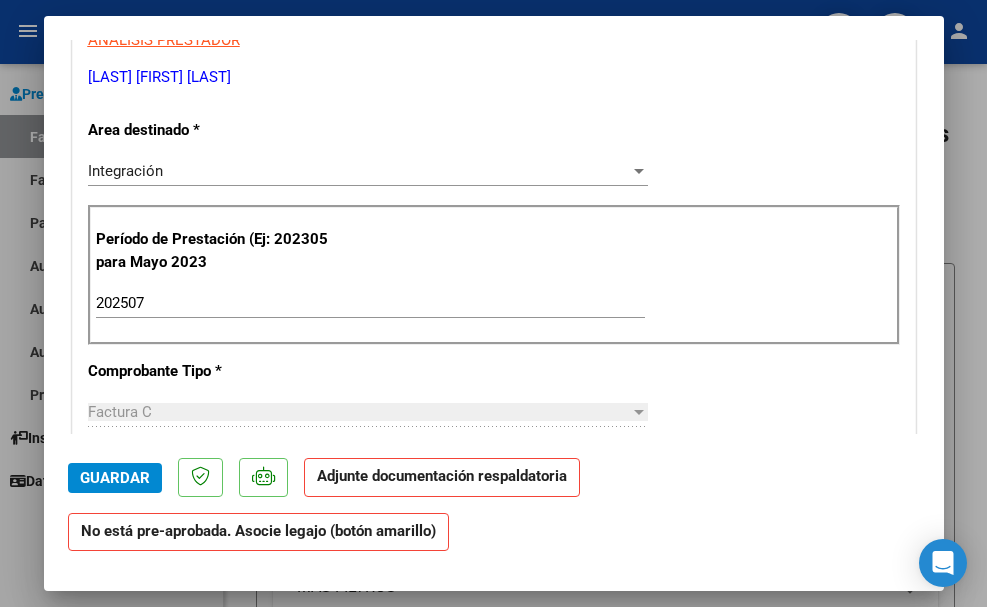 scroll, scrollTop: 400, scrollLeft: 0, axis: vertical 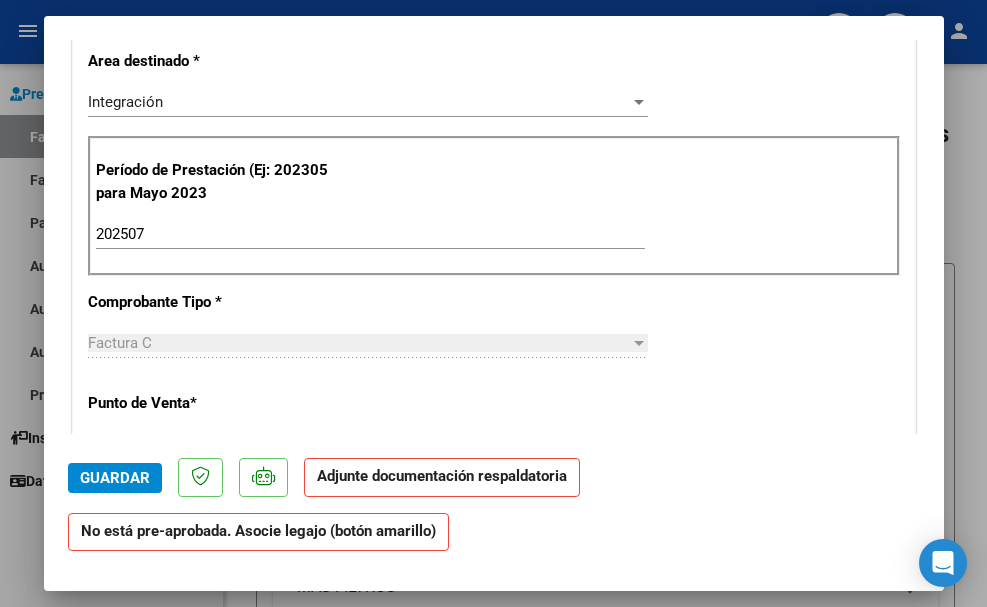 click on "Integración" at bounding box center [359, 102] 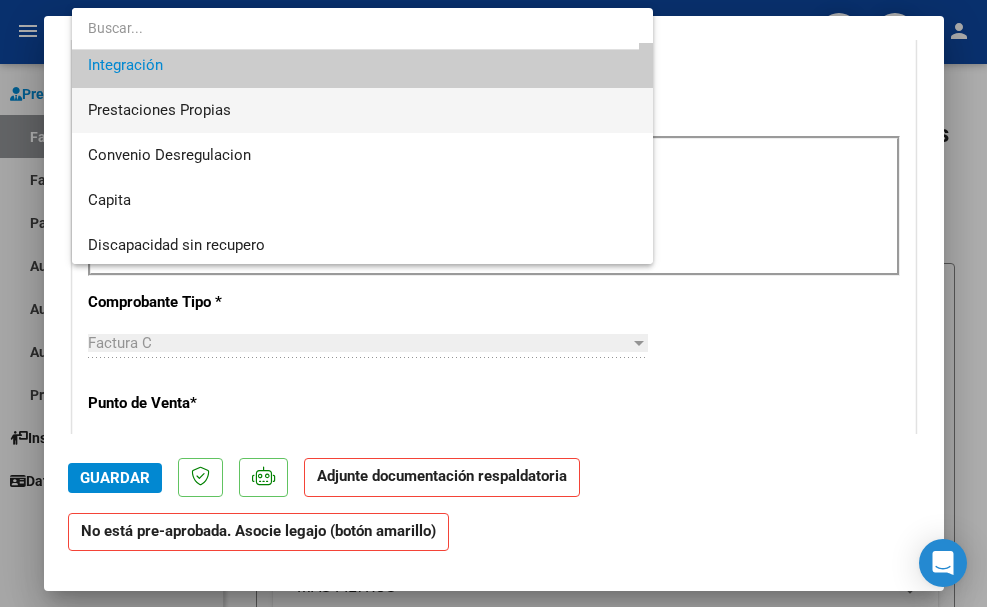 scroll, scrollTop: 149, scrollLeft: 0, axis: vertical 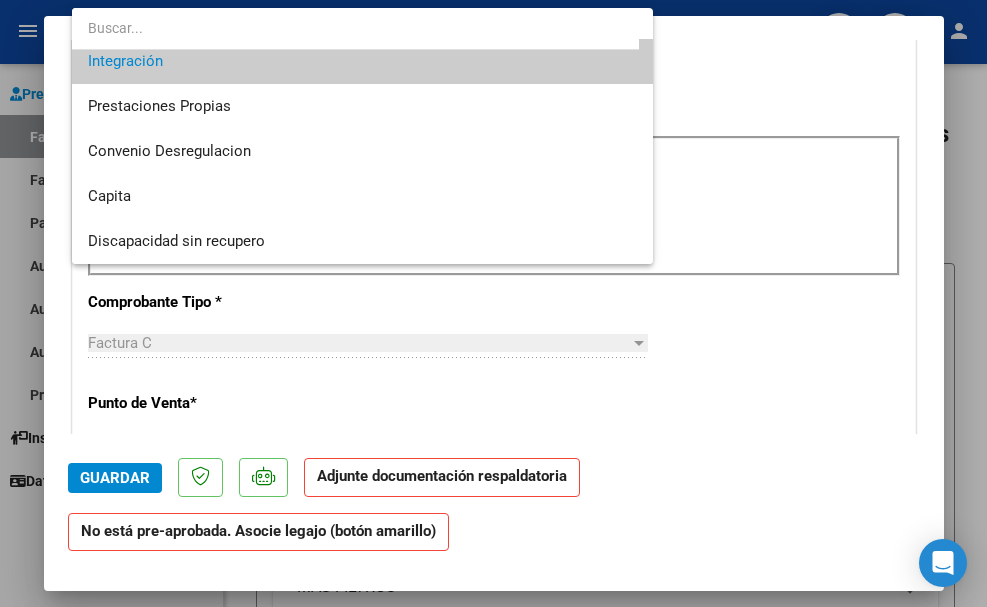 click on "Integración" at bounding box center [363, 61] 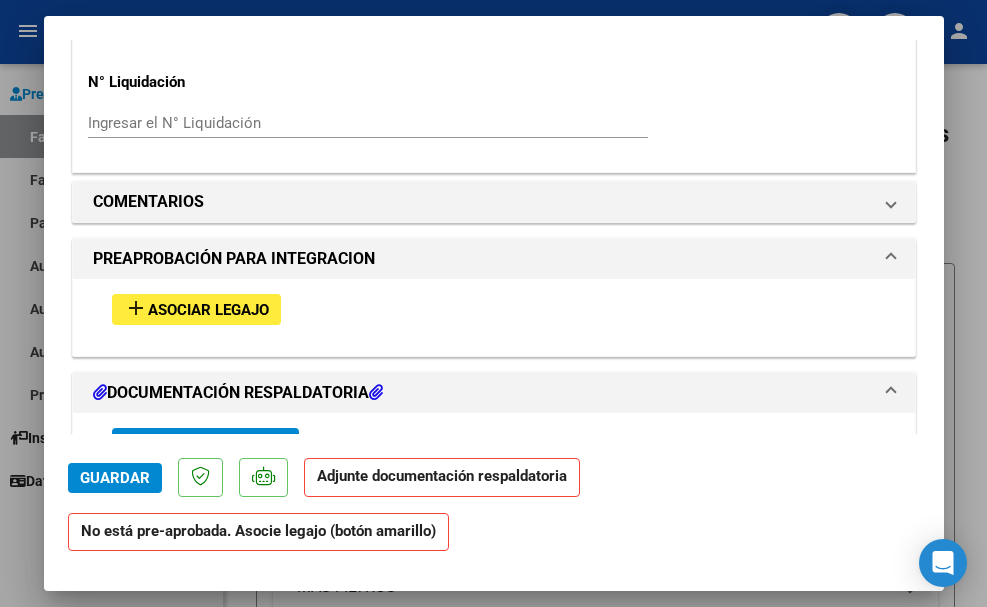scroll, scrollTop: 1700, scrollLeft: 0, axis: vertical 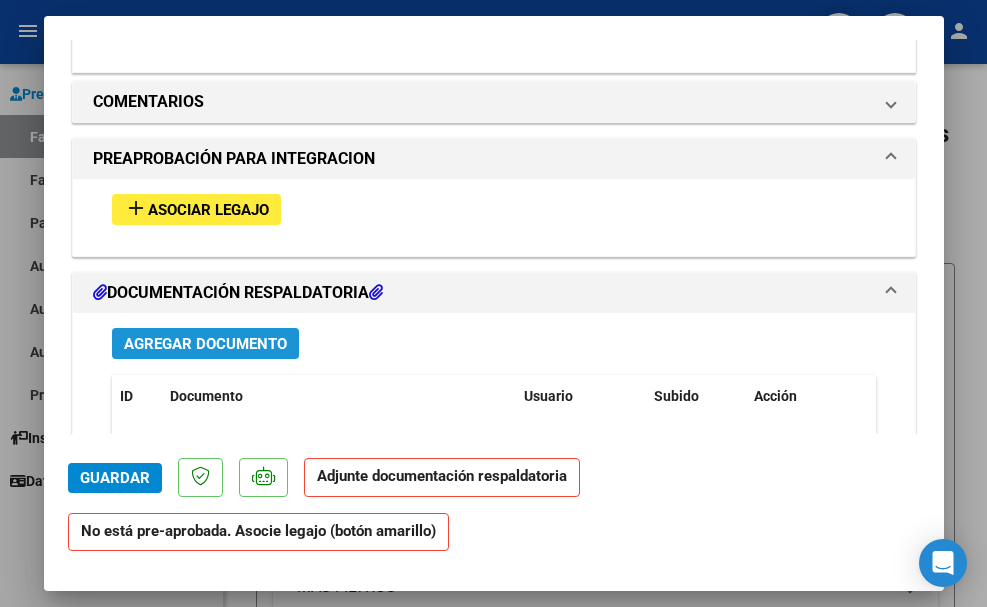 click on "Agregar Documento" at bounding box center [205, 343] 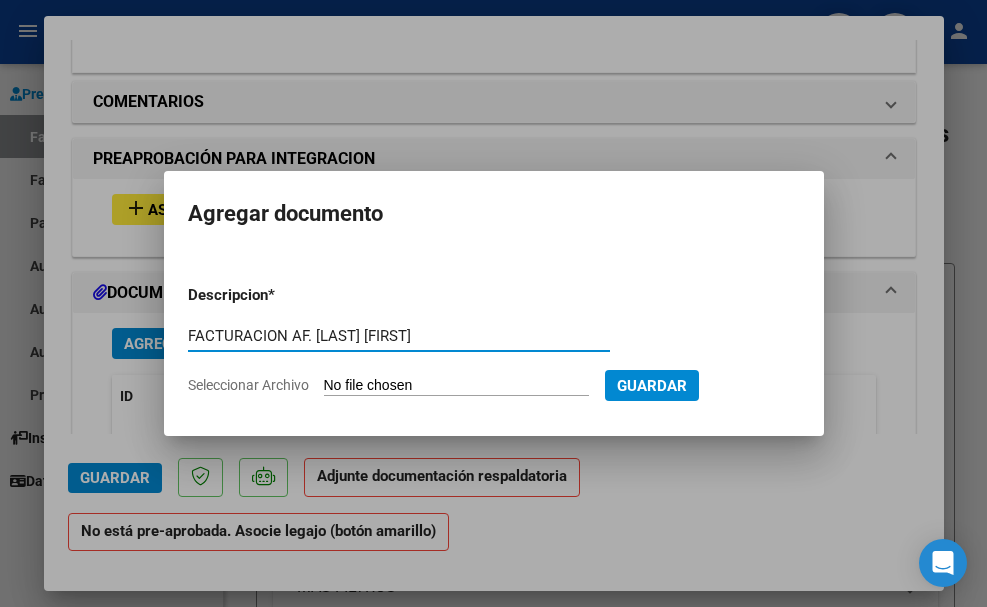 type on "FACTURACION AF. [LAST] [FIRST]" 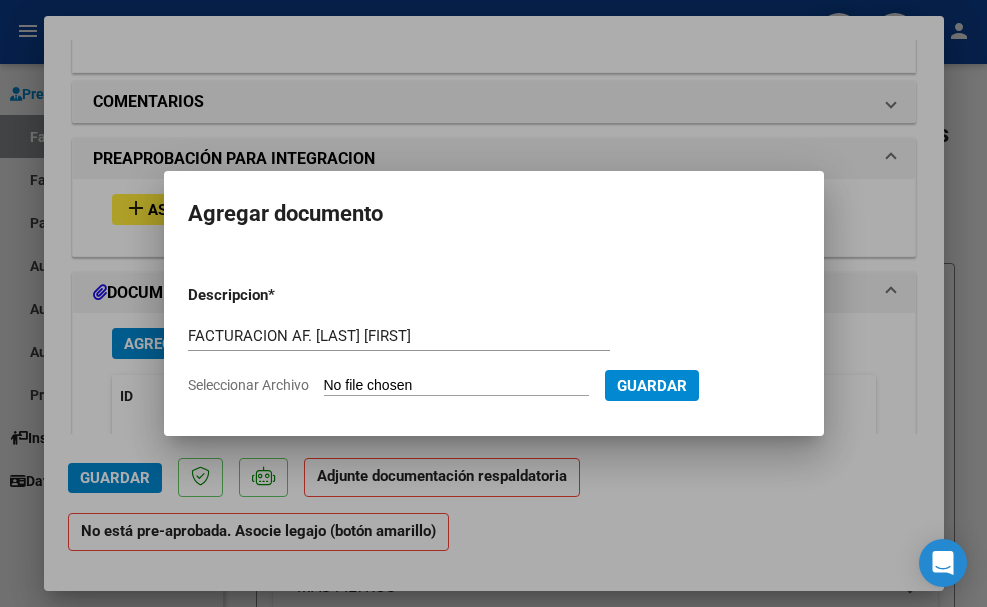 click on "Seleccionar Archivo" at bounding box center [456, 386] 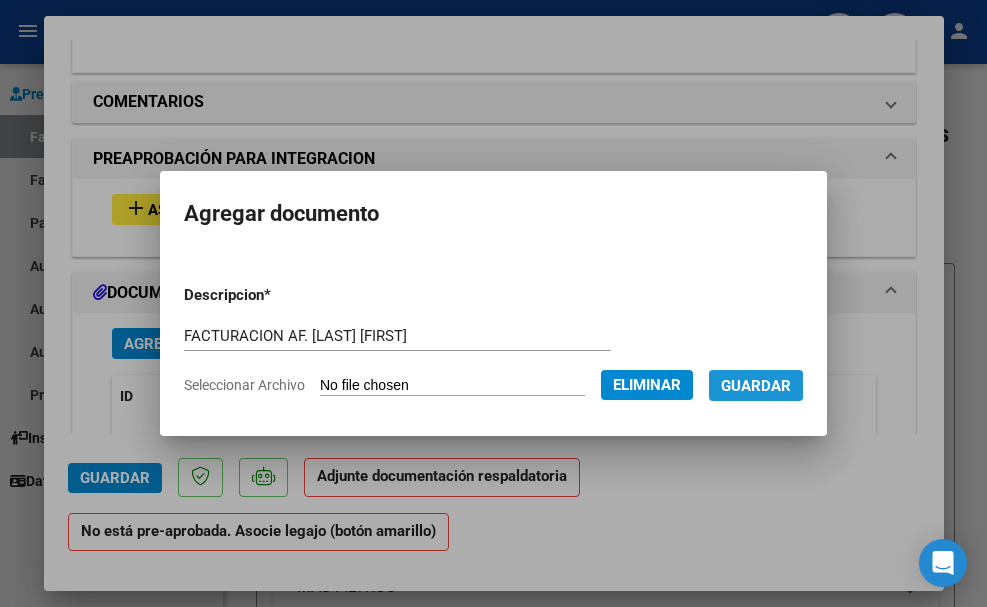 click on "Guardar" at bounding box center (756, 386) 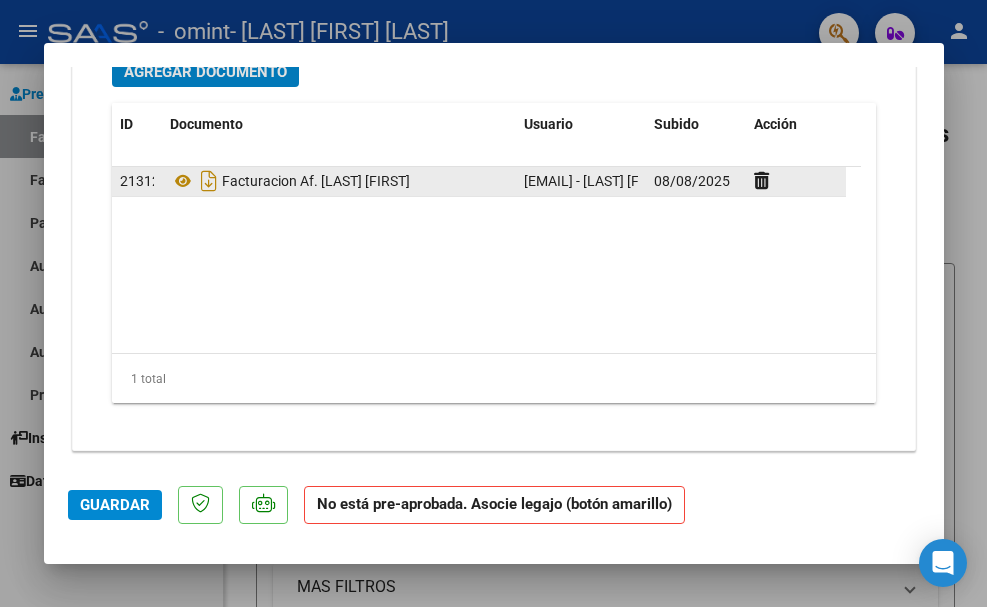 scroll, scrollTop: 2004, scrollLeft: 0, axis: vertical 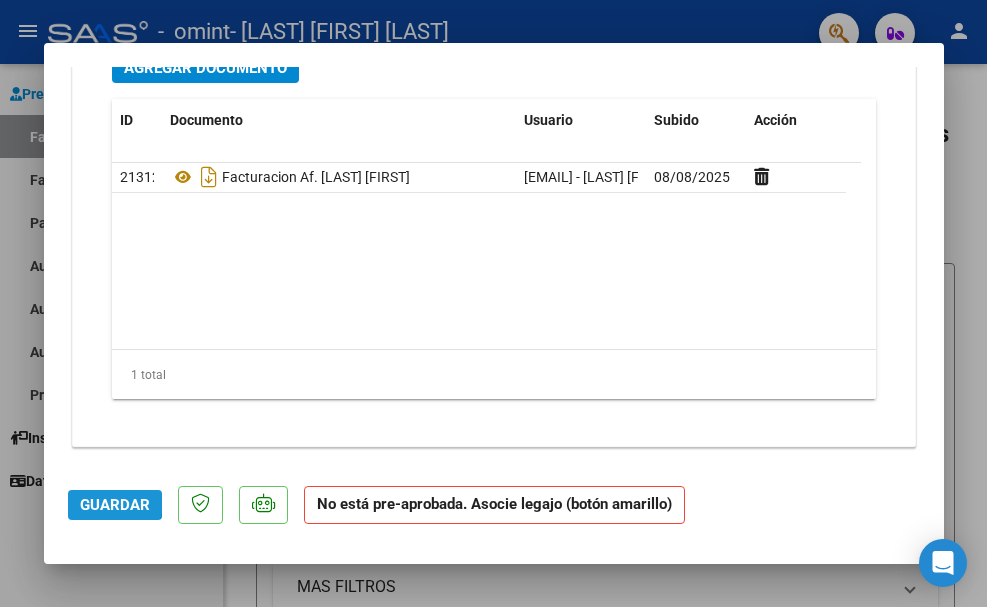 click on "Guardar" 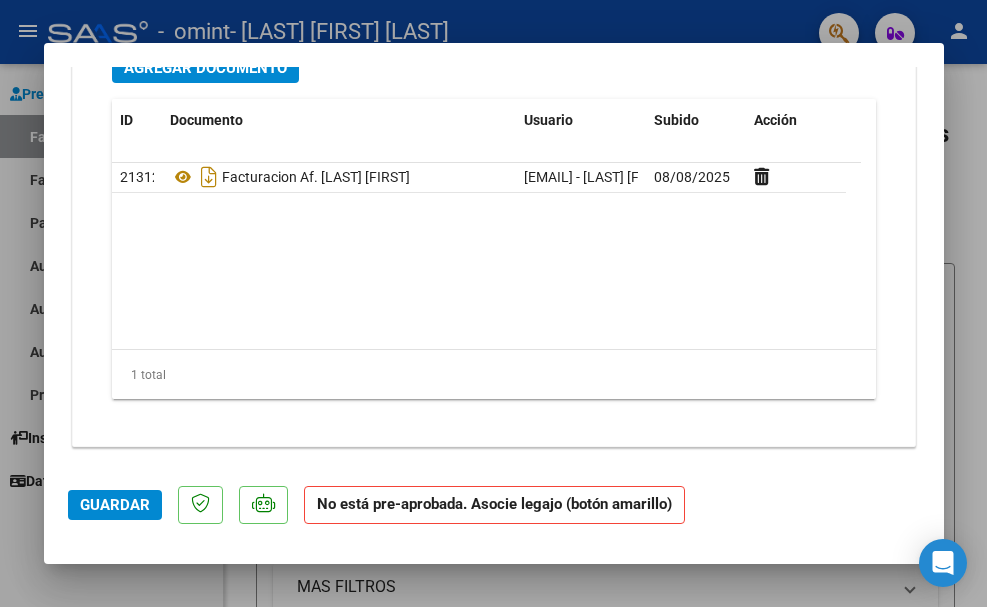 click on "Guardar" 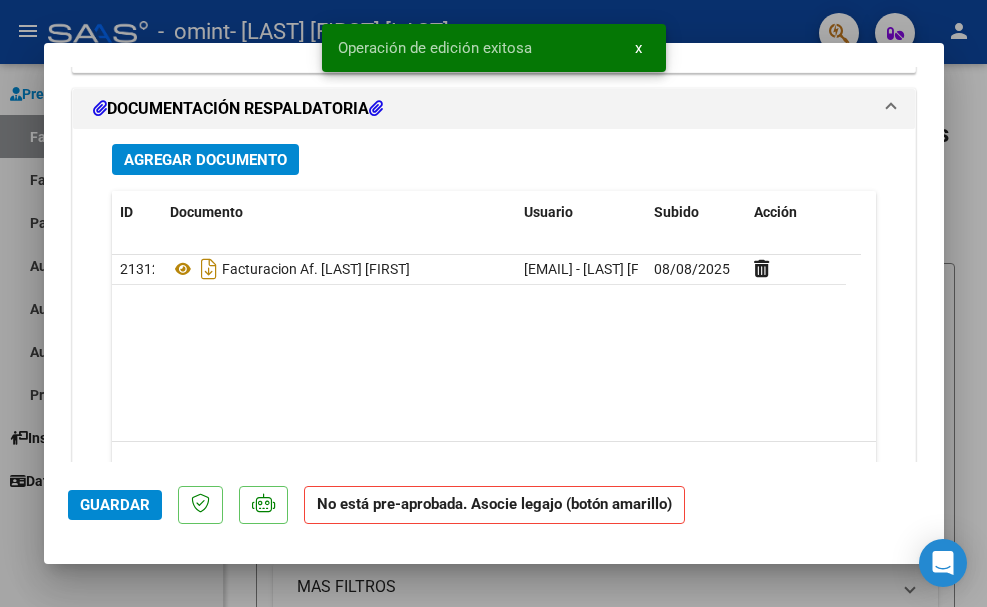 scroll, scrollTop: 1804, scrollLeft: 0, axis: vertical 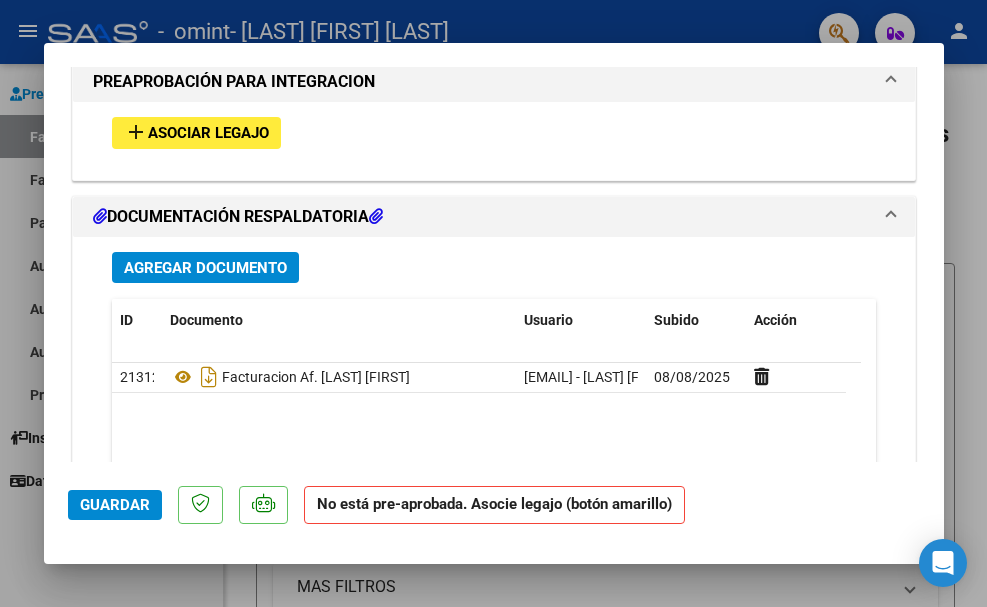 click on "Asociar Legajo" at bounding box center [208, 134] 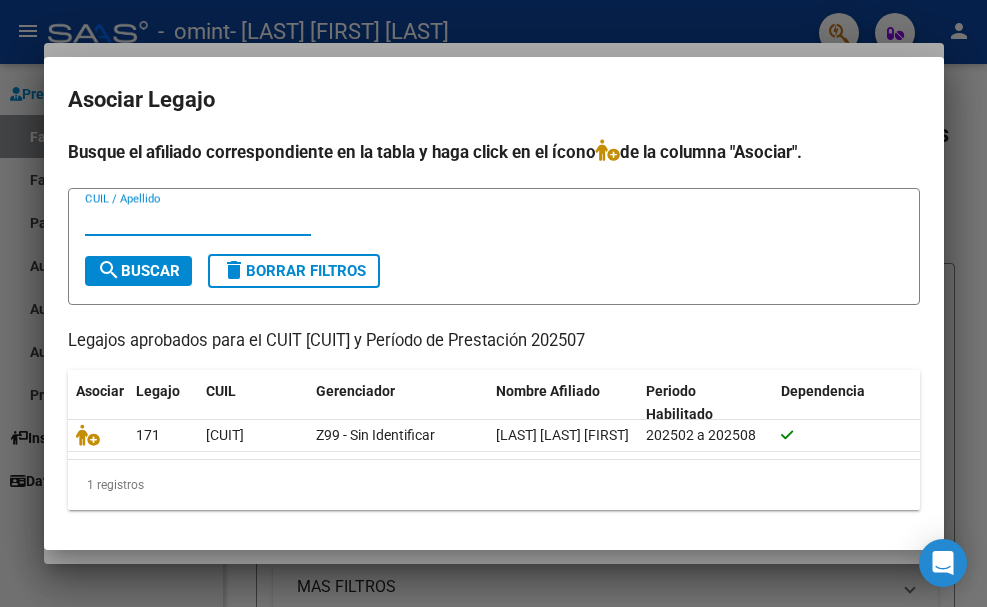scroll, scrollTop: 0, scrollLeft: 0, axis: both 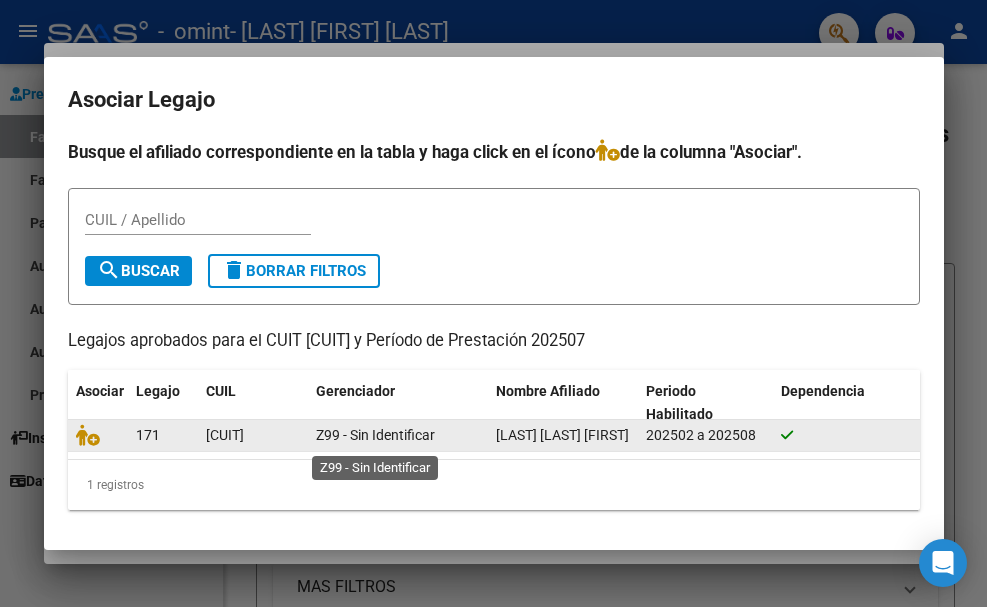 click on "Z99 - Sin Identificar" 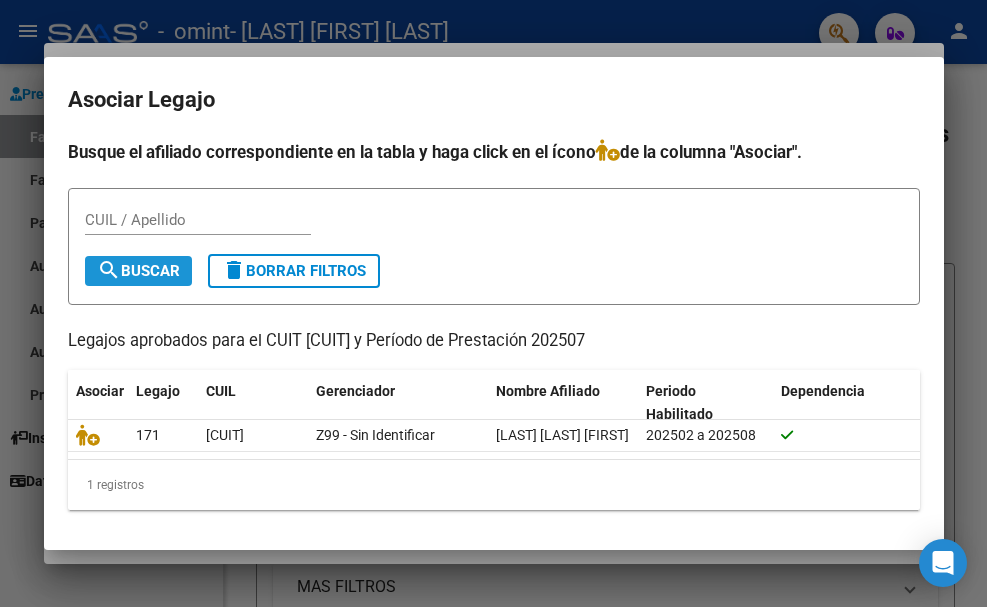 click on "search  Buscar" at bounding box center (138, 271) 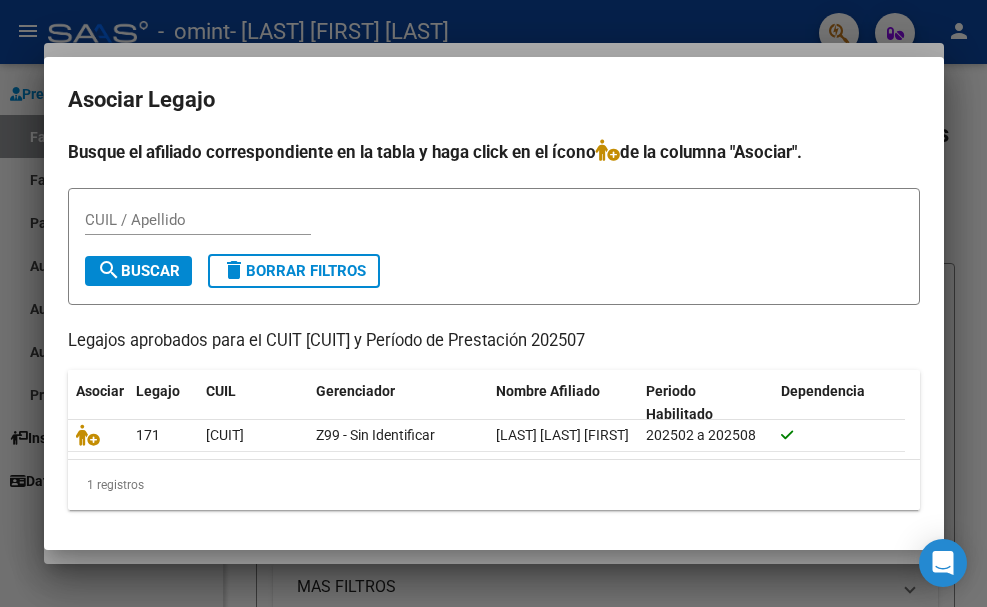 scroll, scrollTop: 0, scrollLeft: 0, axis: both 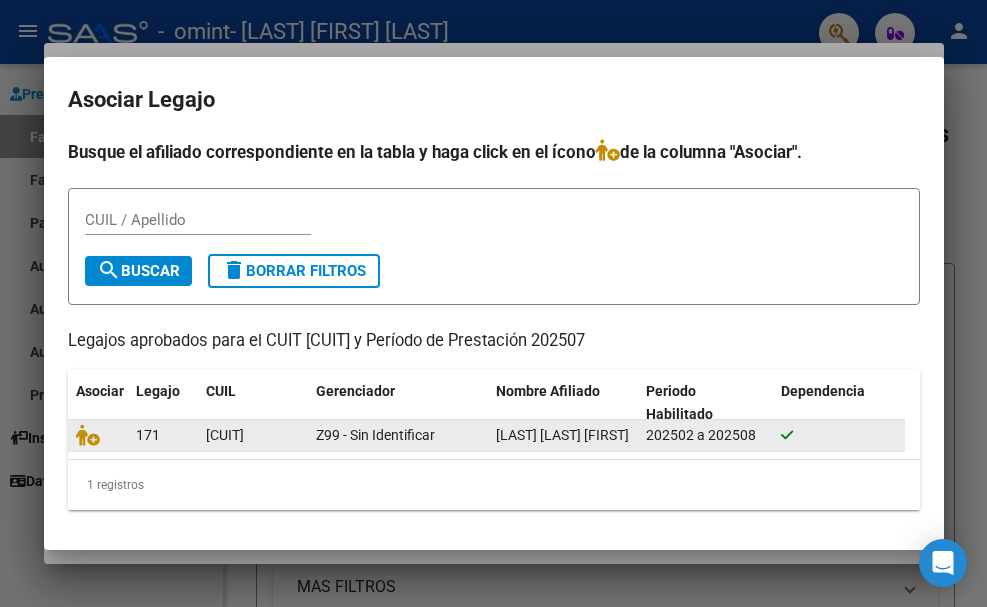 click on "[LAST] [LAST] [FIRST]" 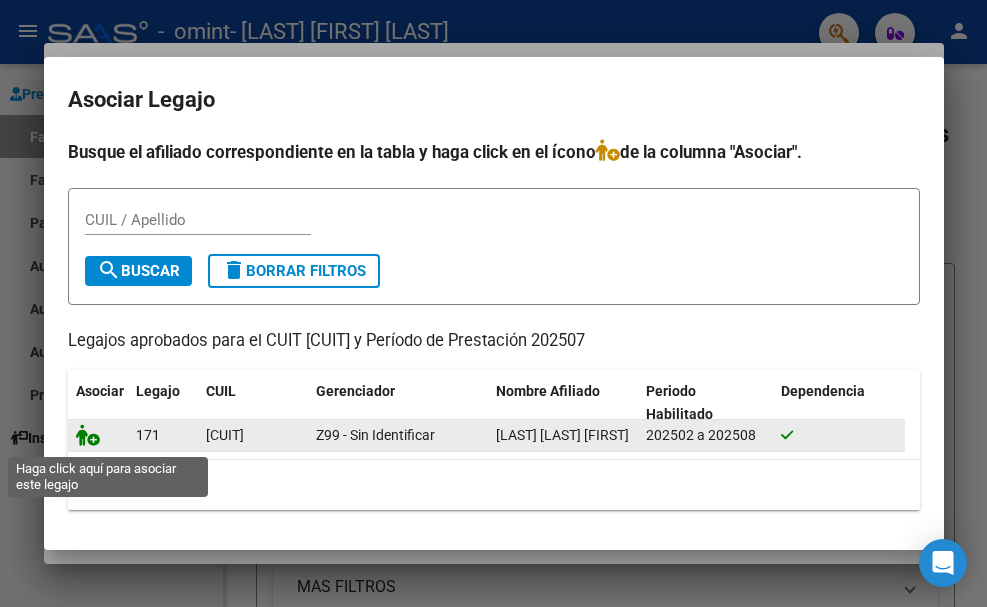 click 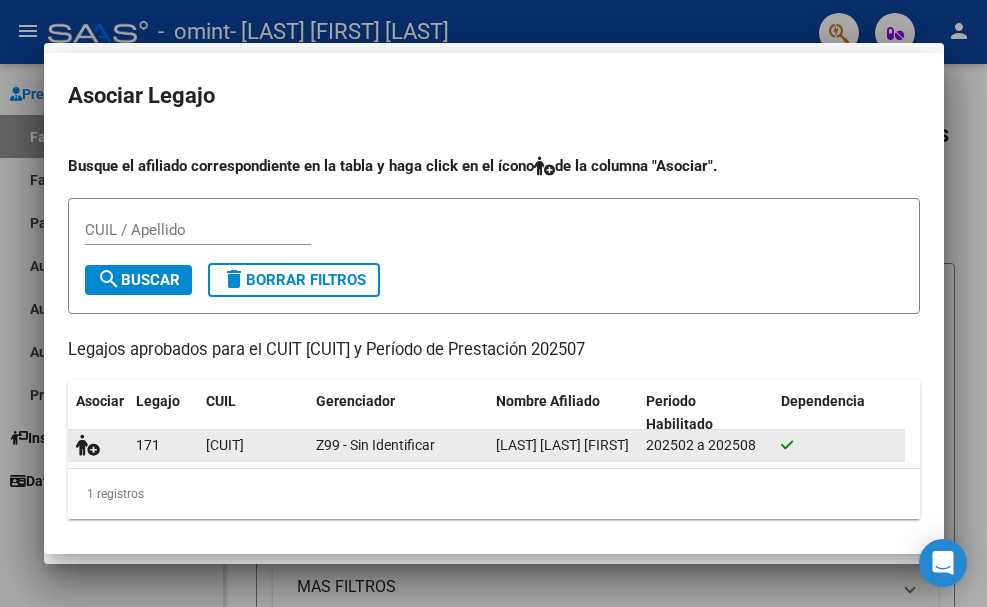 scroll, scrollTop: 1856, scrollLeft: 0, axis: vertical 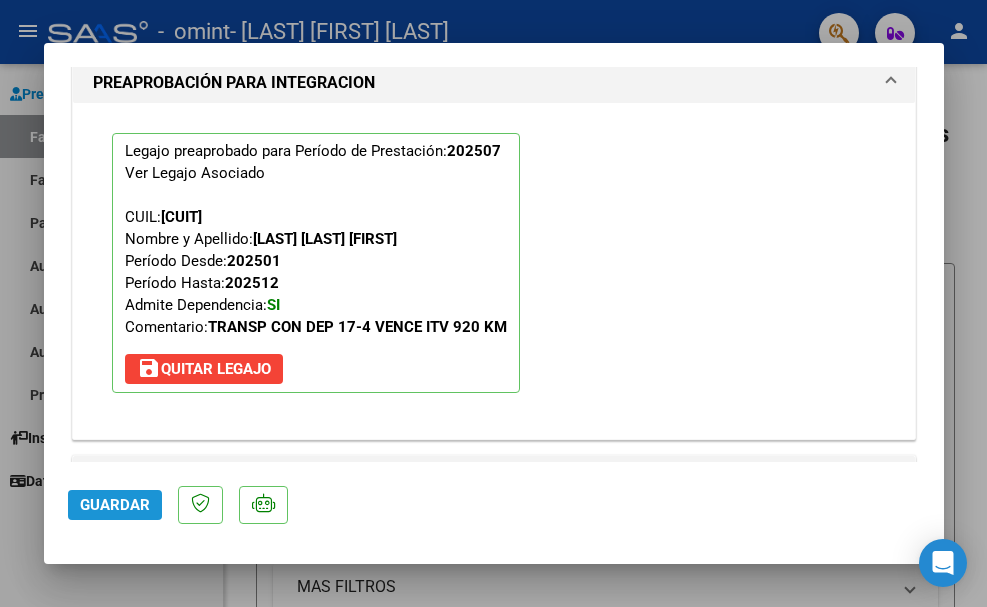 click on "Guardar" 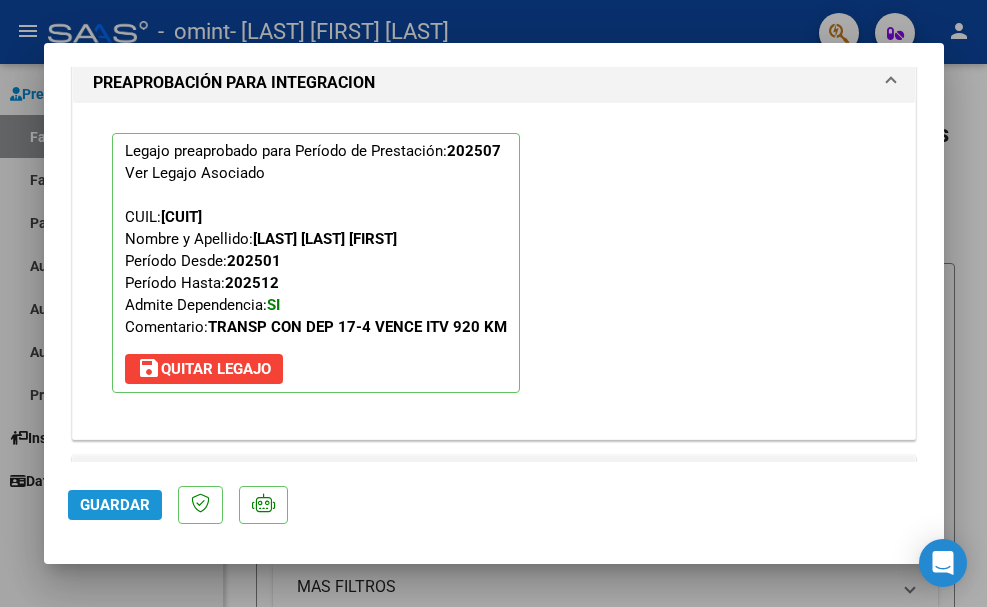 click on "Guardar" 